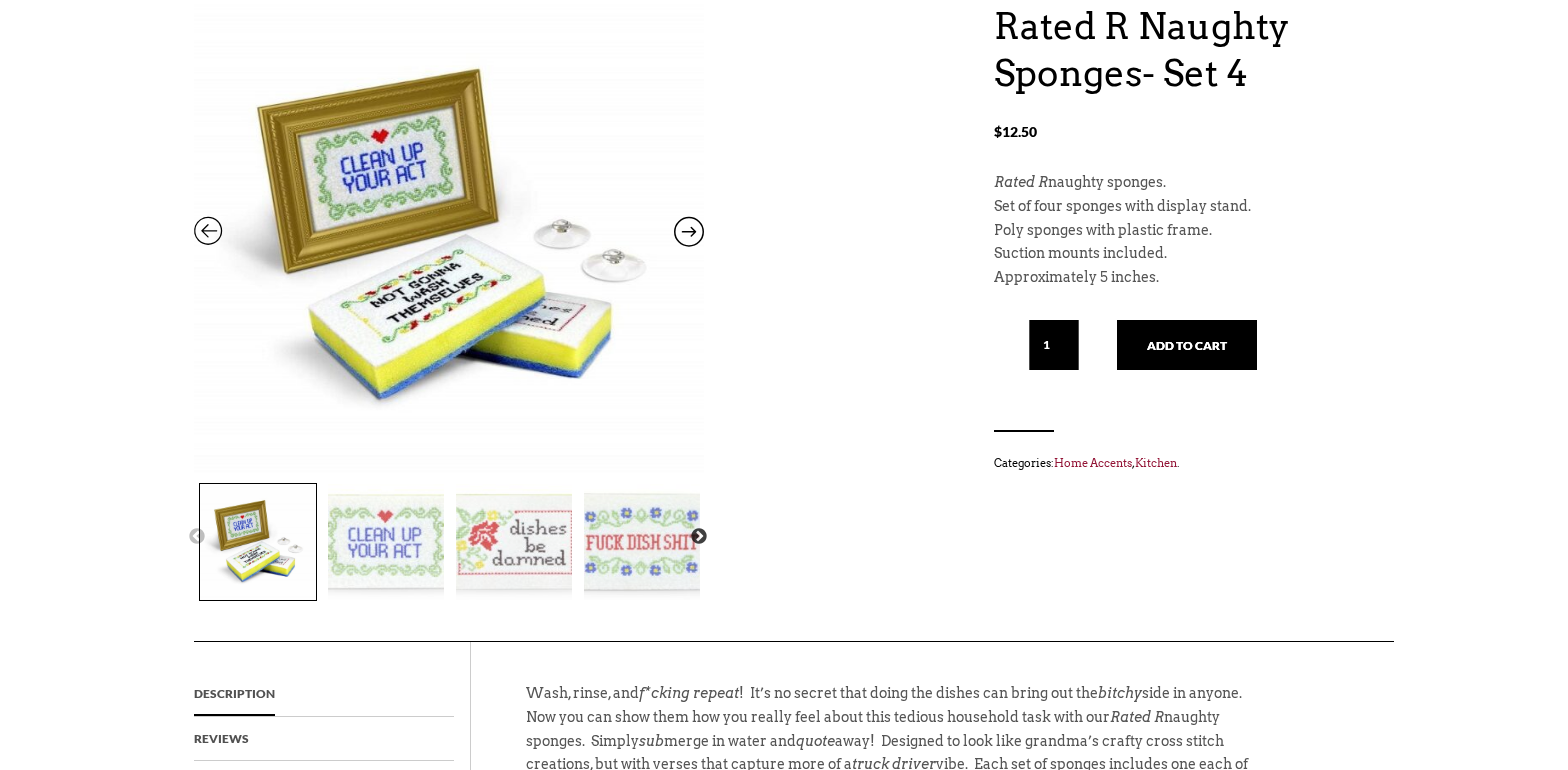 scroll, scrollTop: 237, scrollLeft: 0, axis: vertical 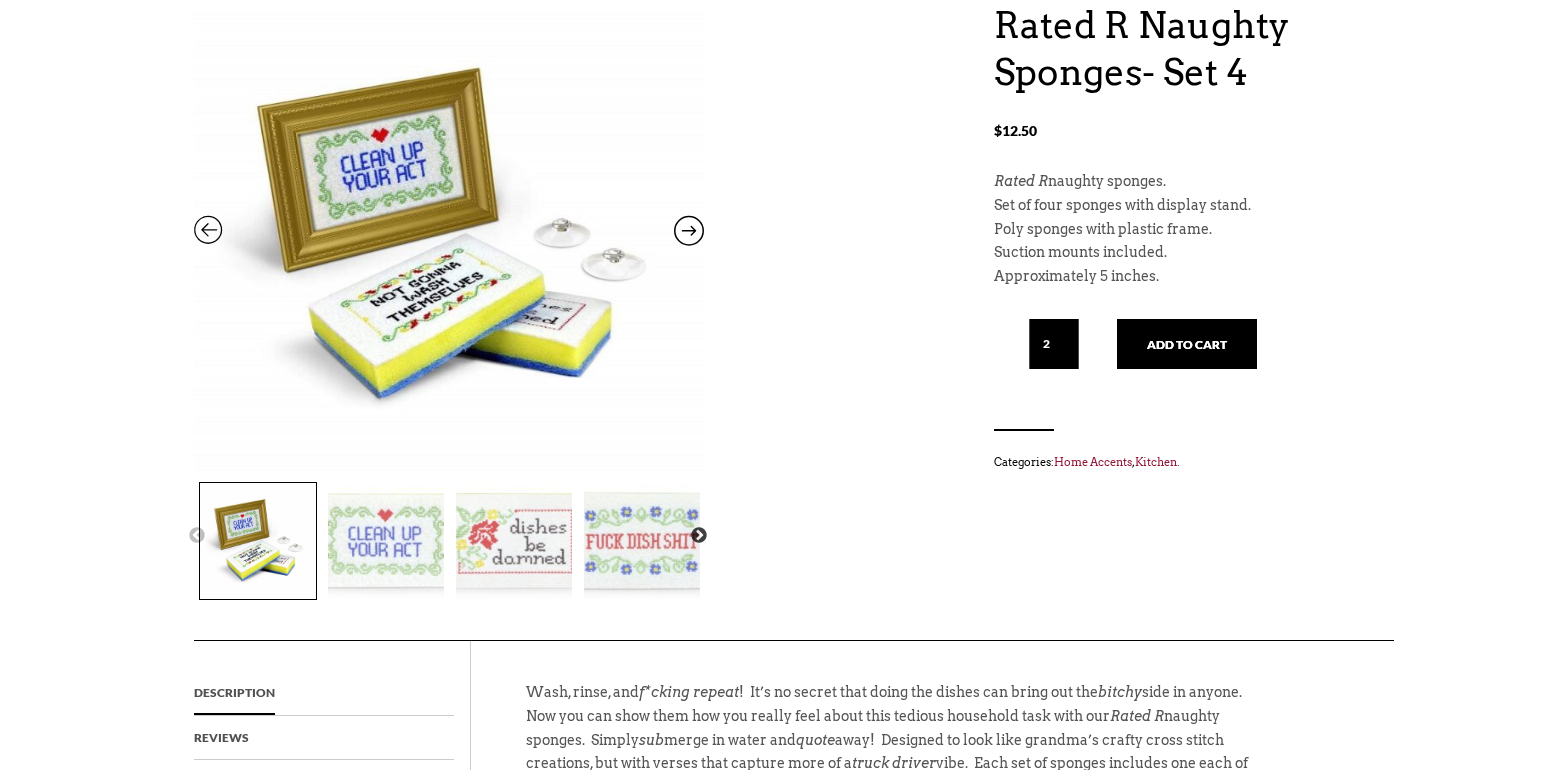 type on "2" 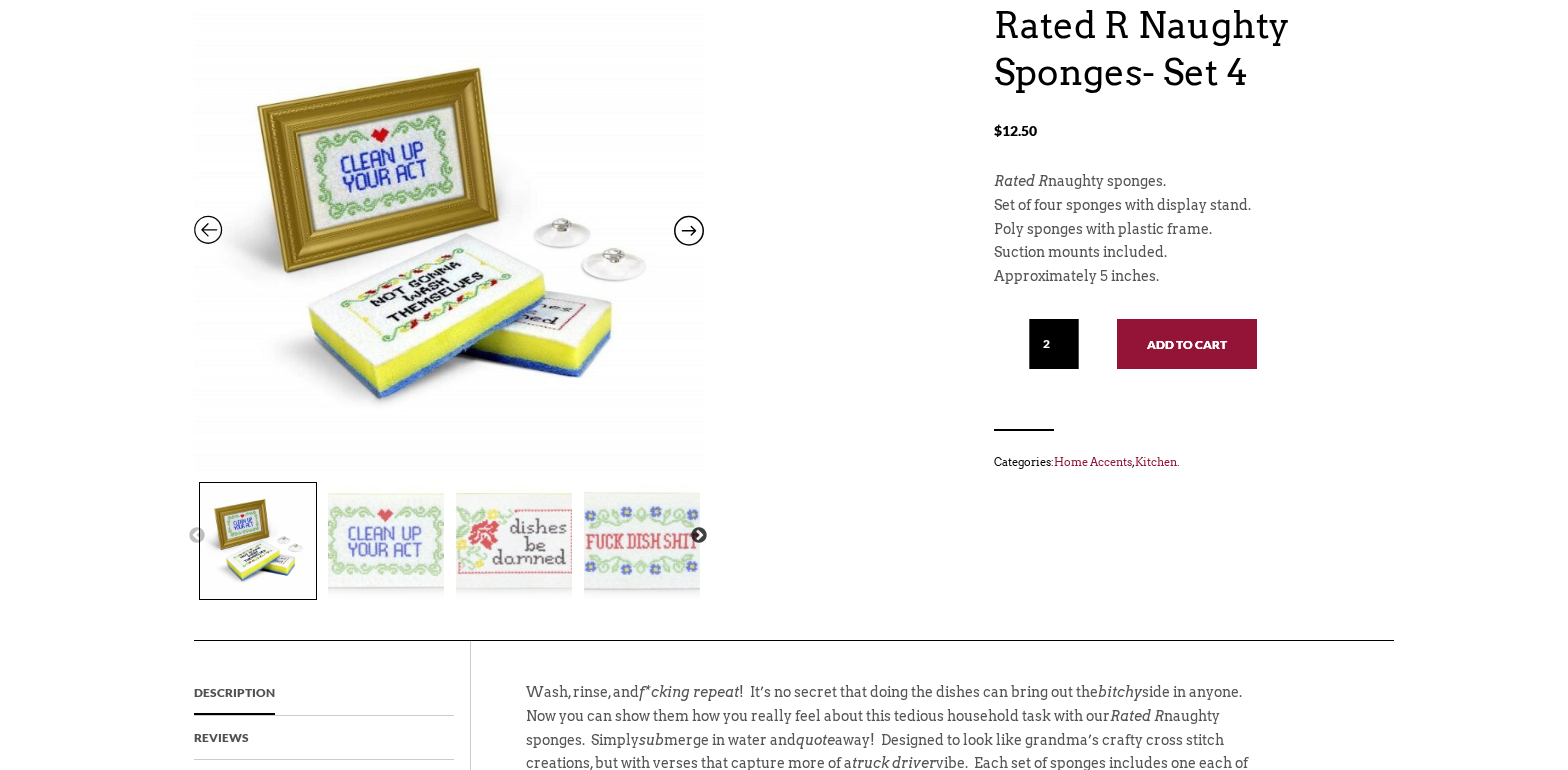 click on "Add to cart" at bounding box center [1187, 344] 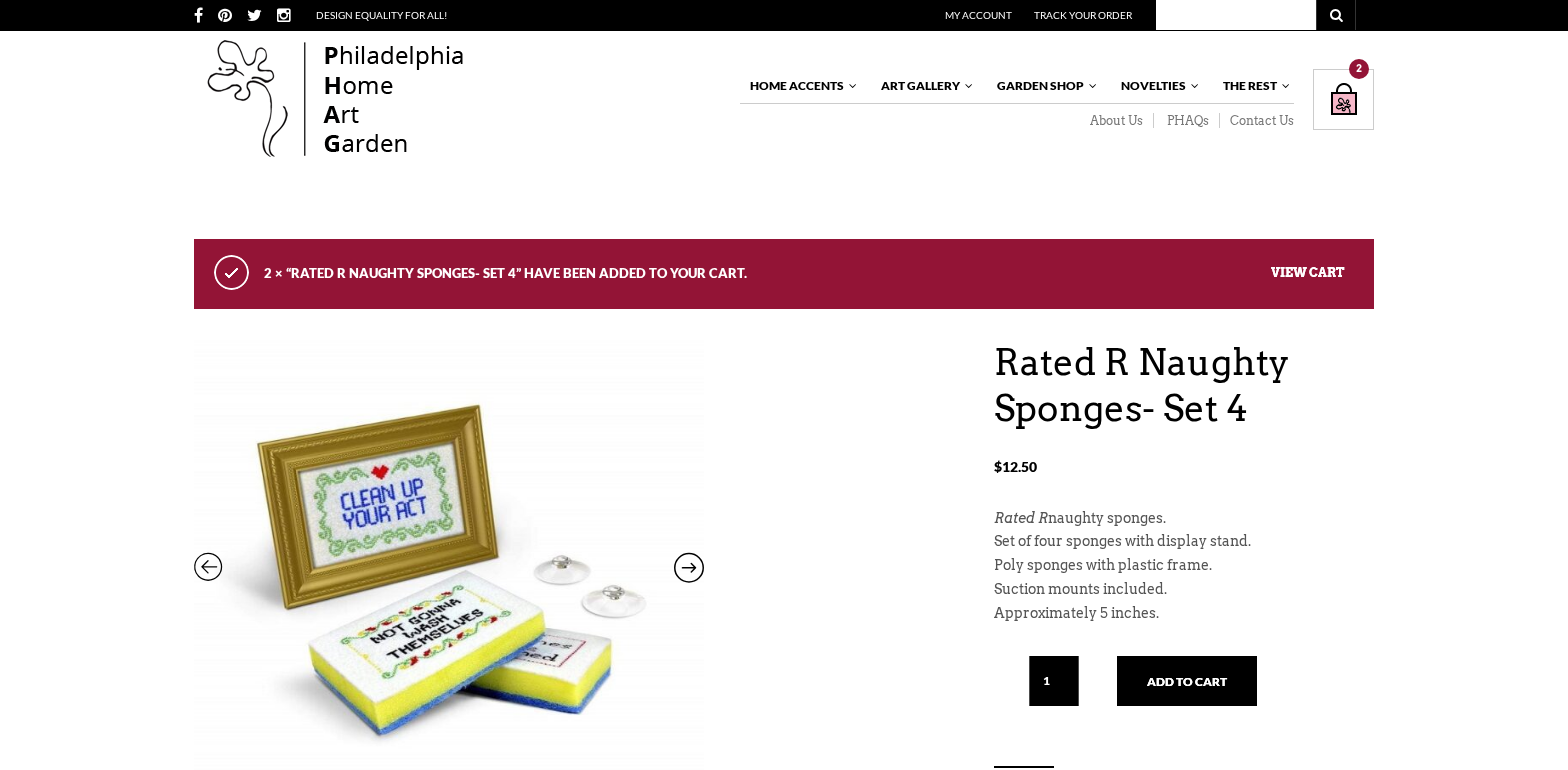 scroll, scrollTop: 0, scrollLeft: 0, axis: both 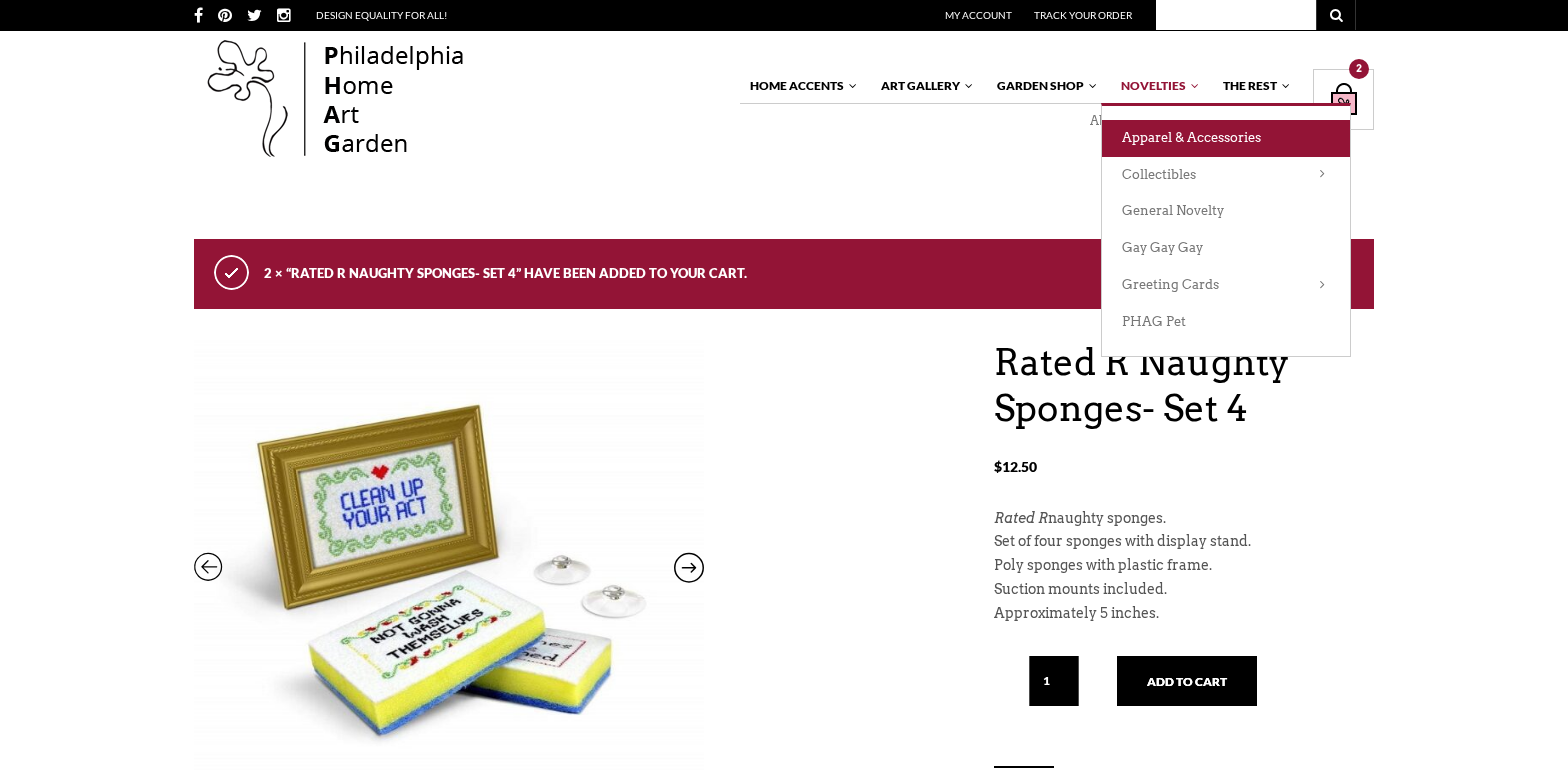 click on "Apparel & Accessories" at bounding box center [1226, 138] 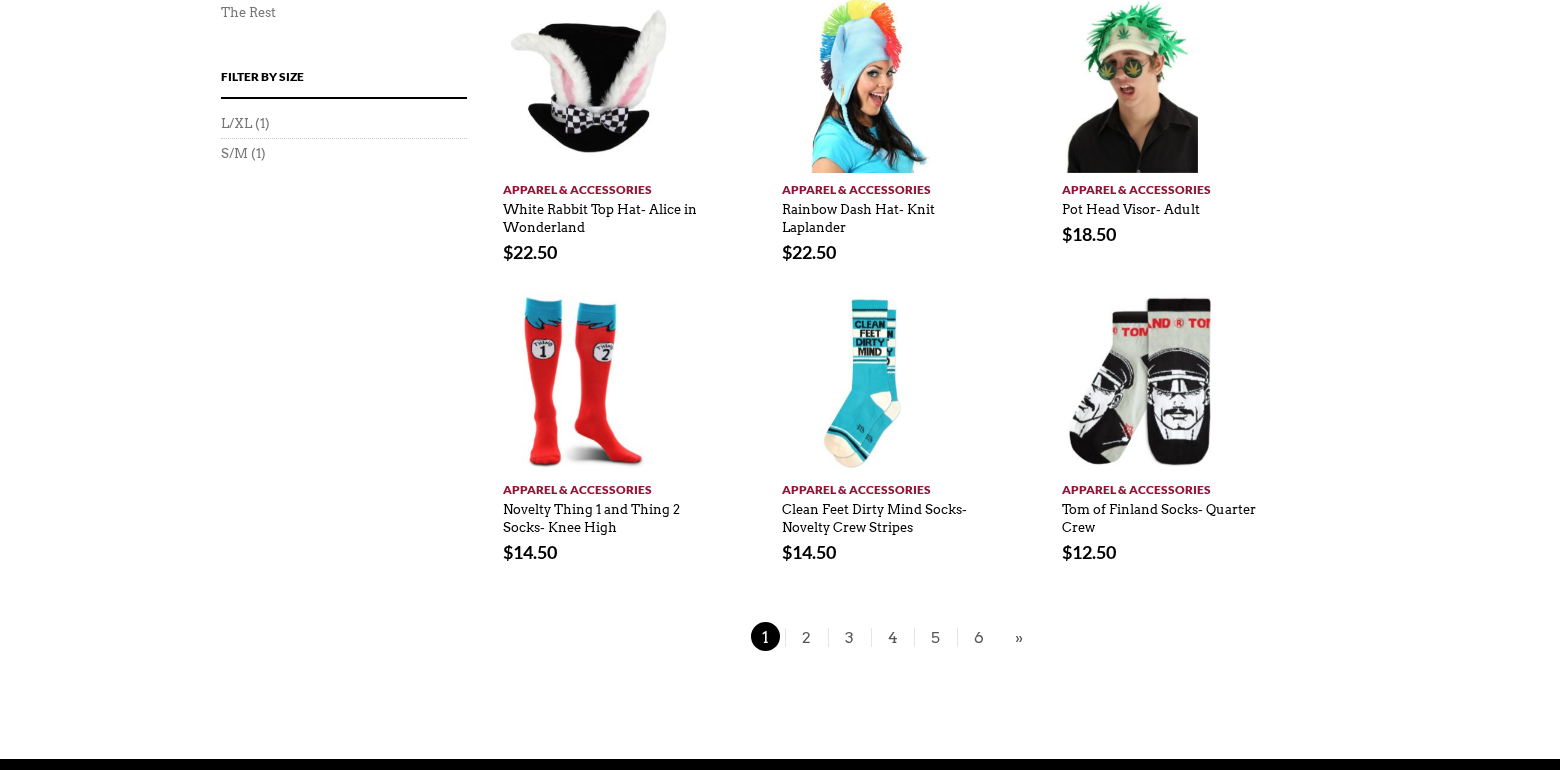 scroll, scrollTop: 1395, scrollLeft: 8, axis: both 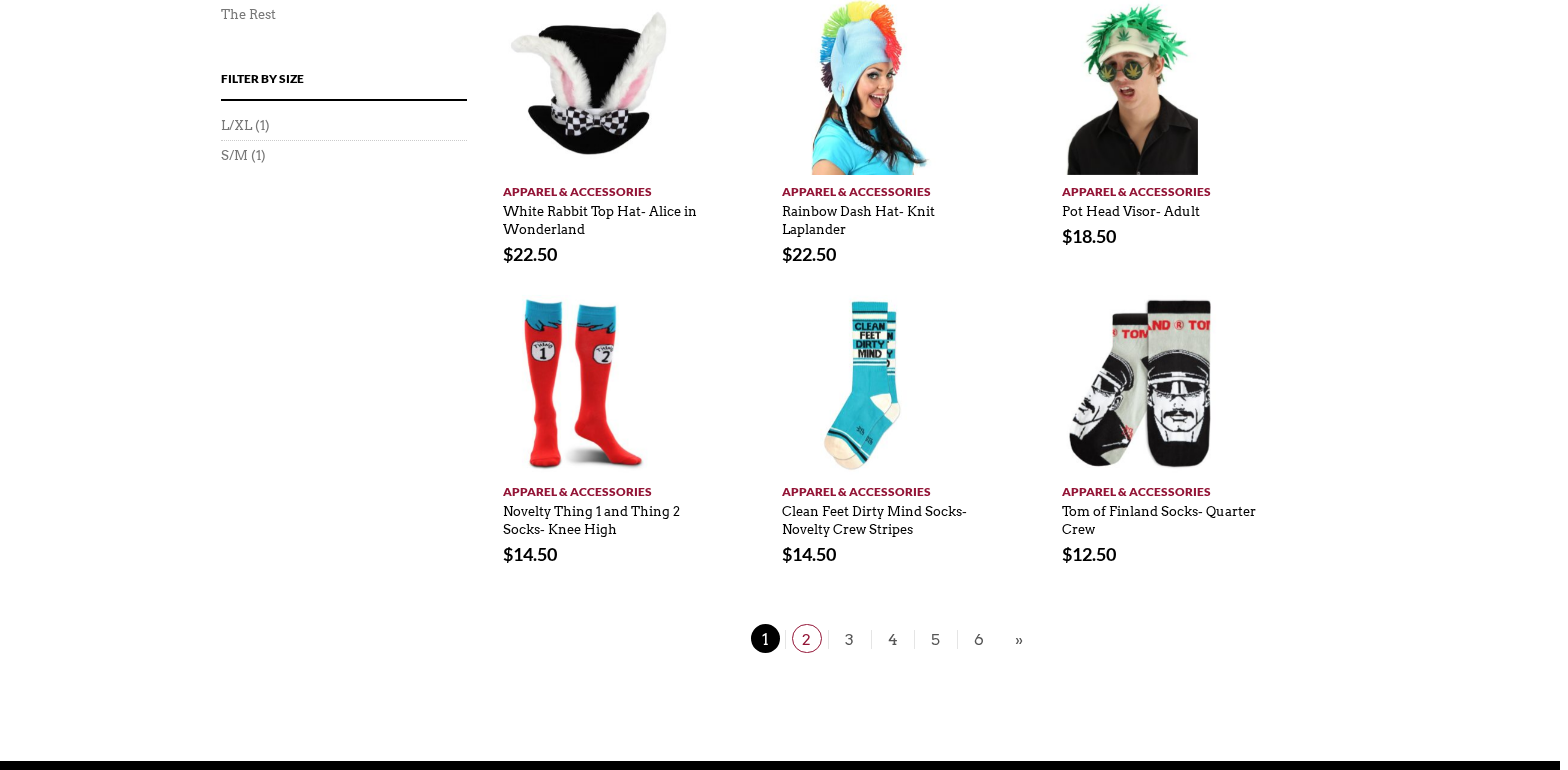 click on "2" at bounding box center (807, 638) 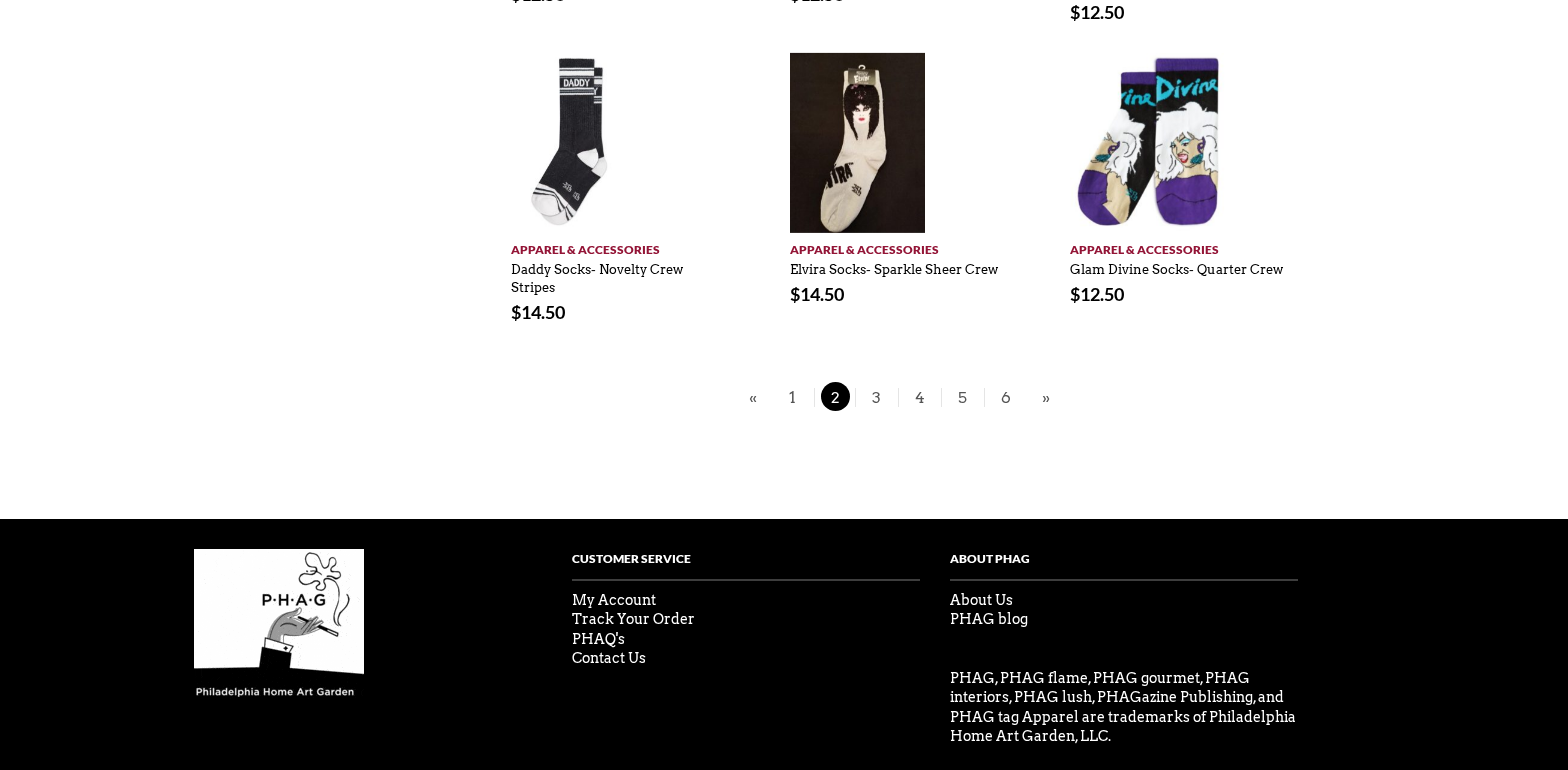 scroll, scrollTop: 1520, scrollLeft: 0, axis: vertical 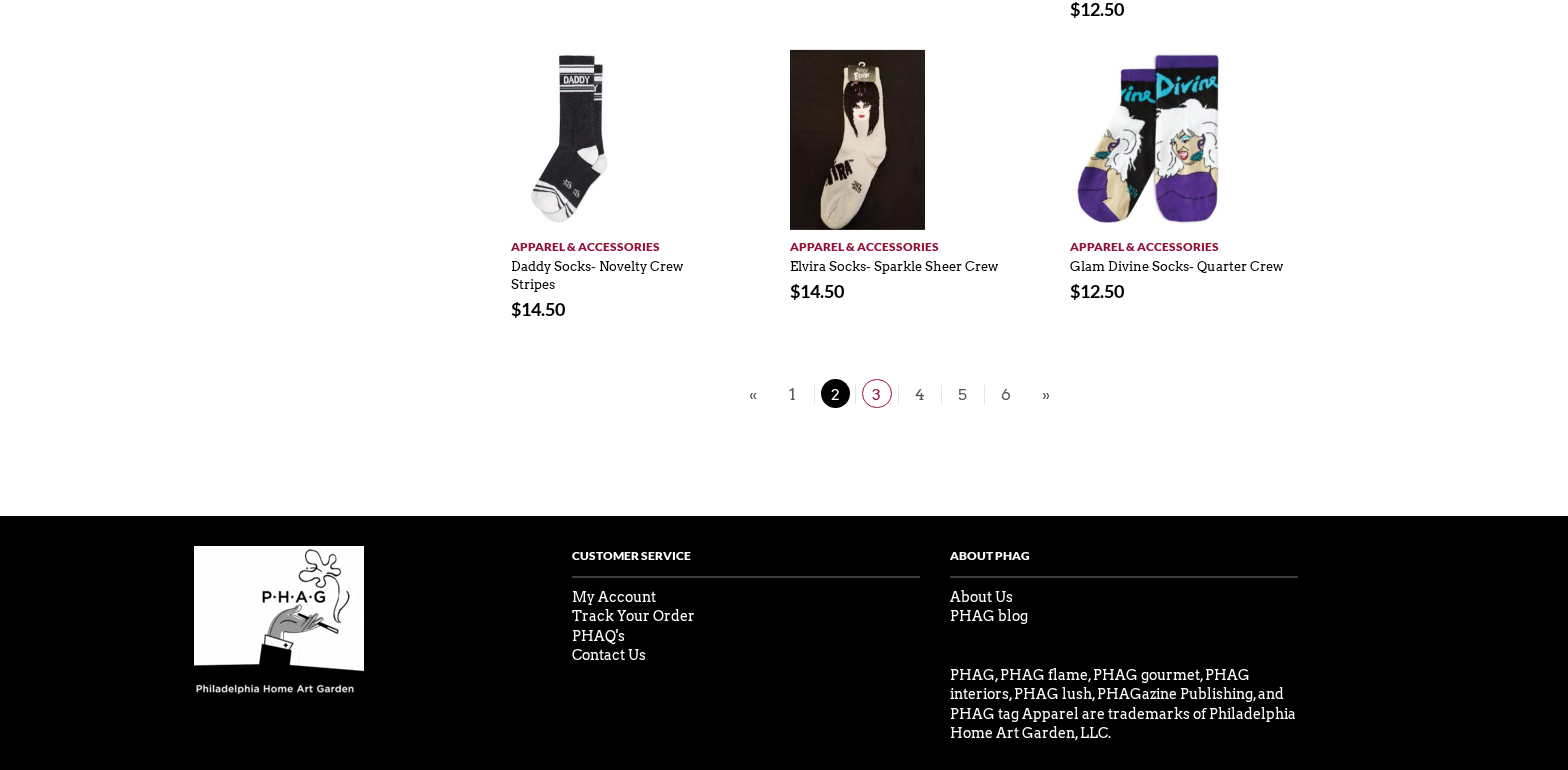 click on "3" at bounding box center (877, 393) 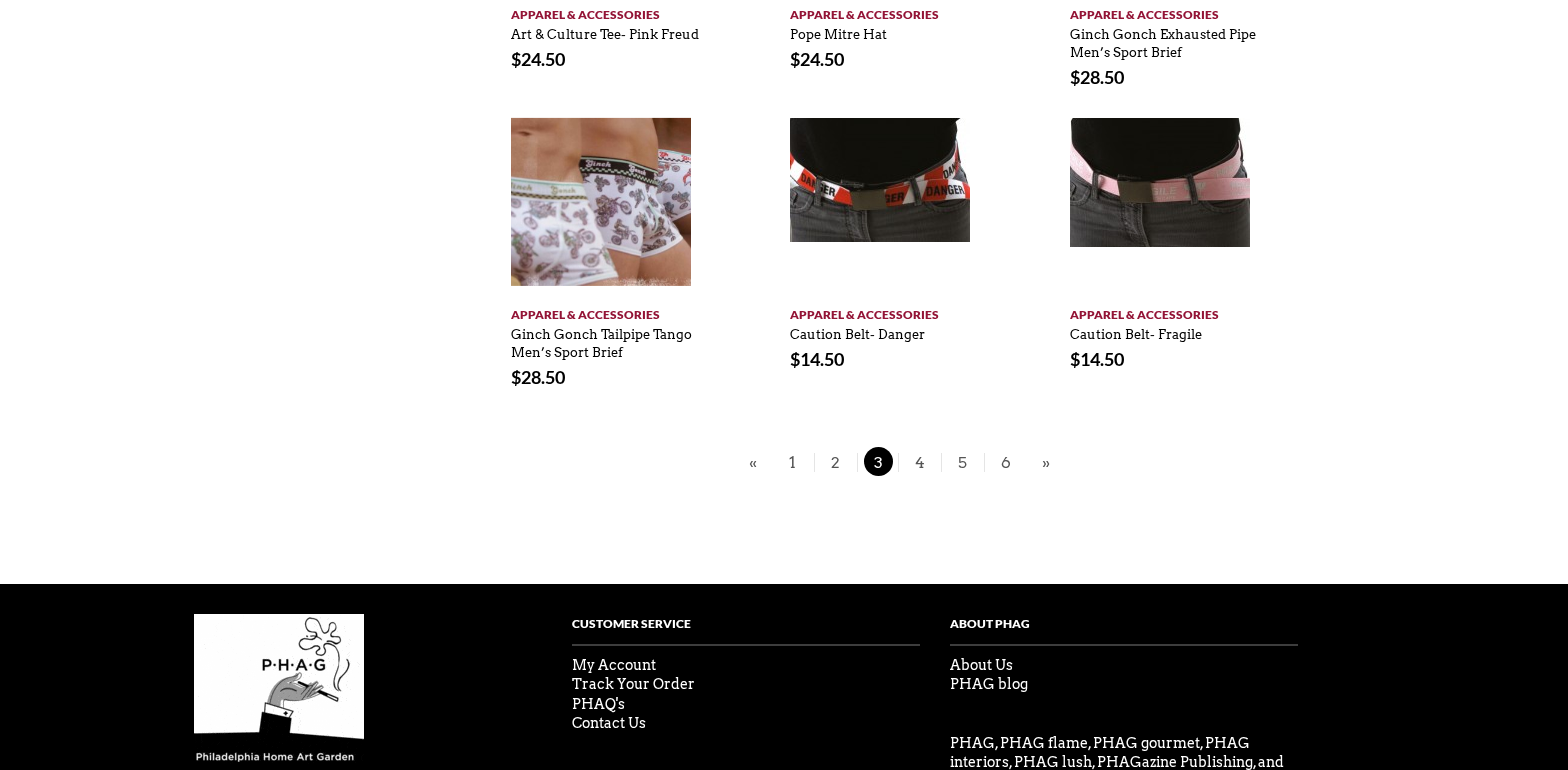 scroll, scrollTop: 1452, scrollLeft: 3, axis: both 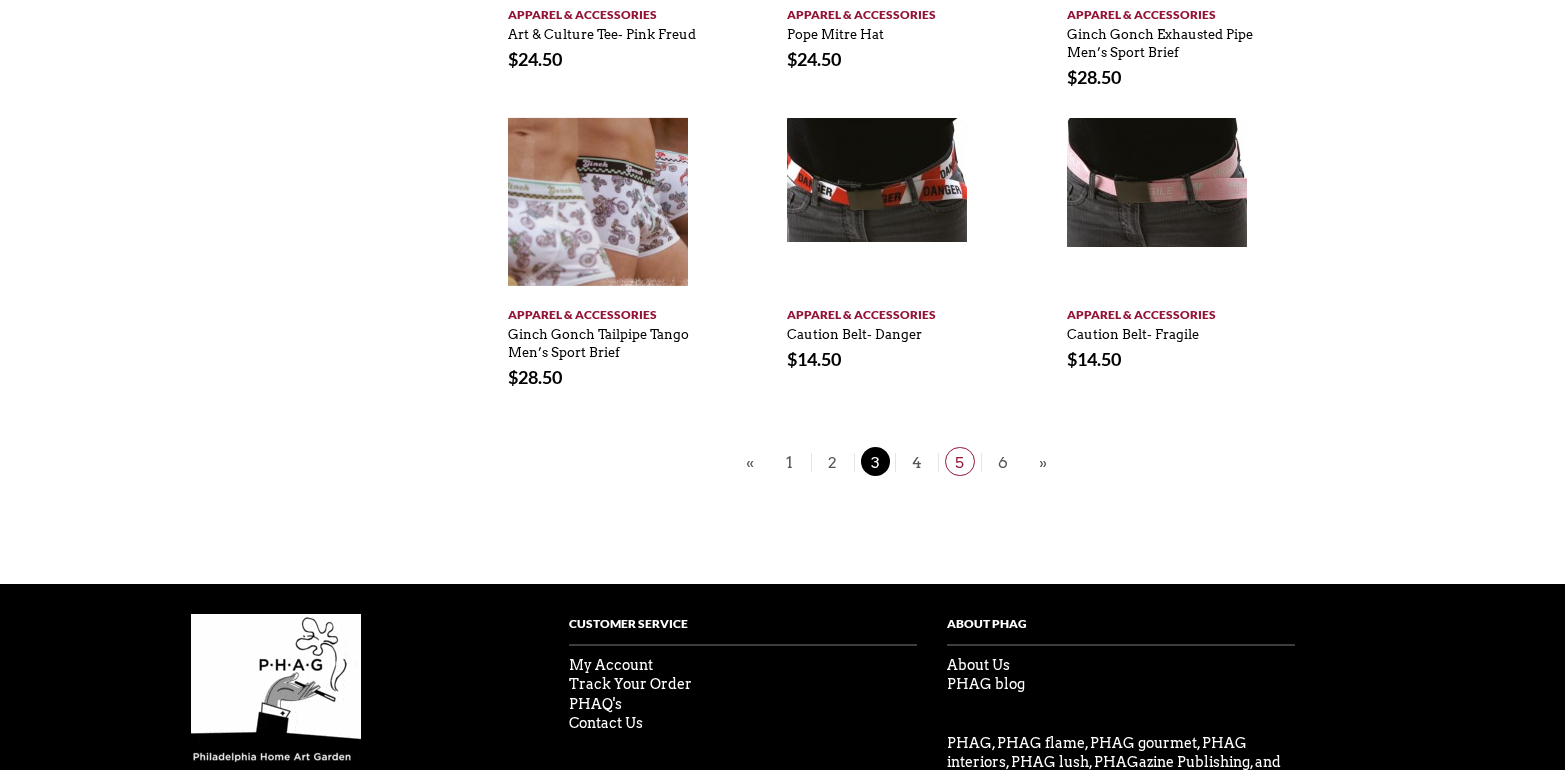 drag, startPoint x: 920, startPoint y: 465, endPoint x: 972, endPoint y: 455, distance: 52.95281 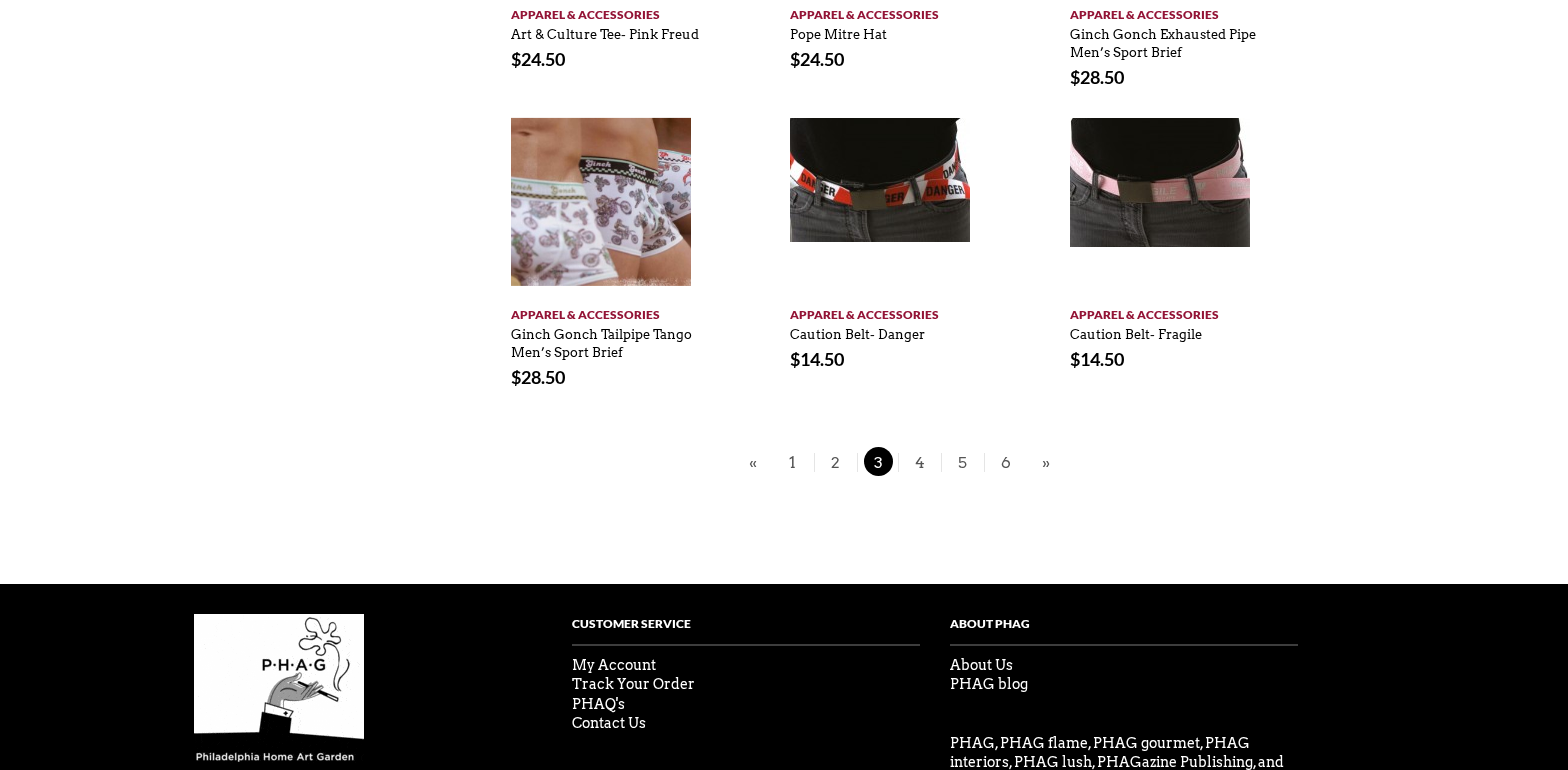 scroll, scrollTop: 1455, scrollLeft: 0, axis: vertical 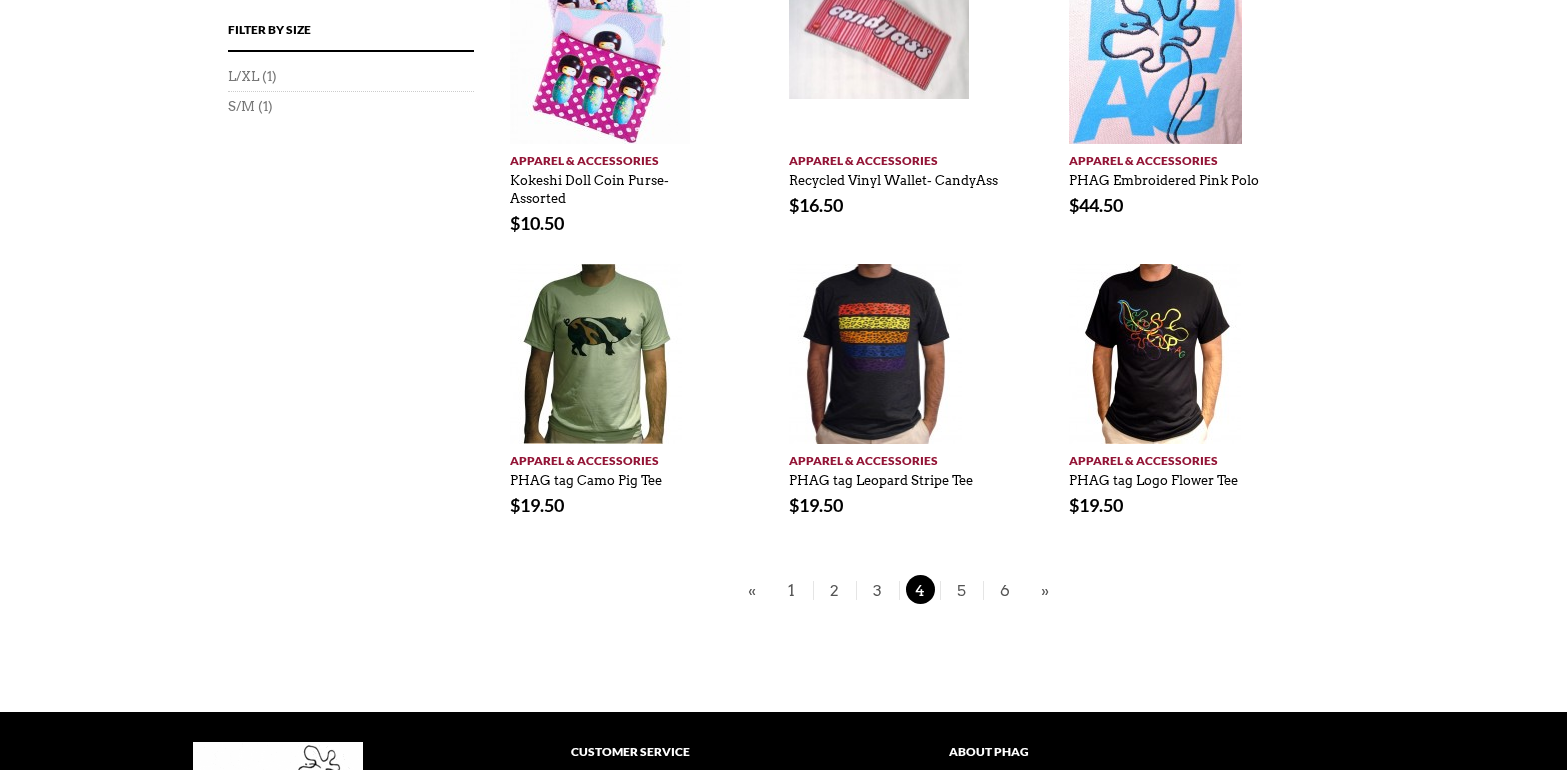 drag, startPoint x: 961, startPoint y: 588, endPoint x: 1018, endPoint y: 562, distance: 62.649822 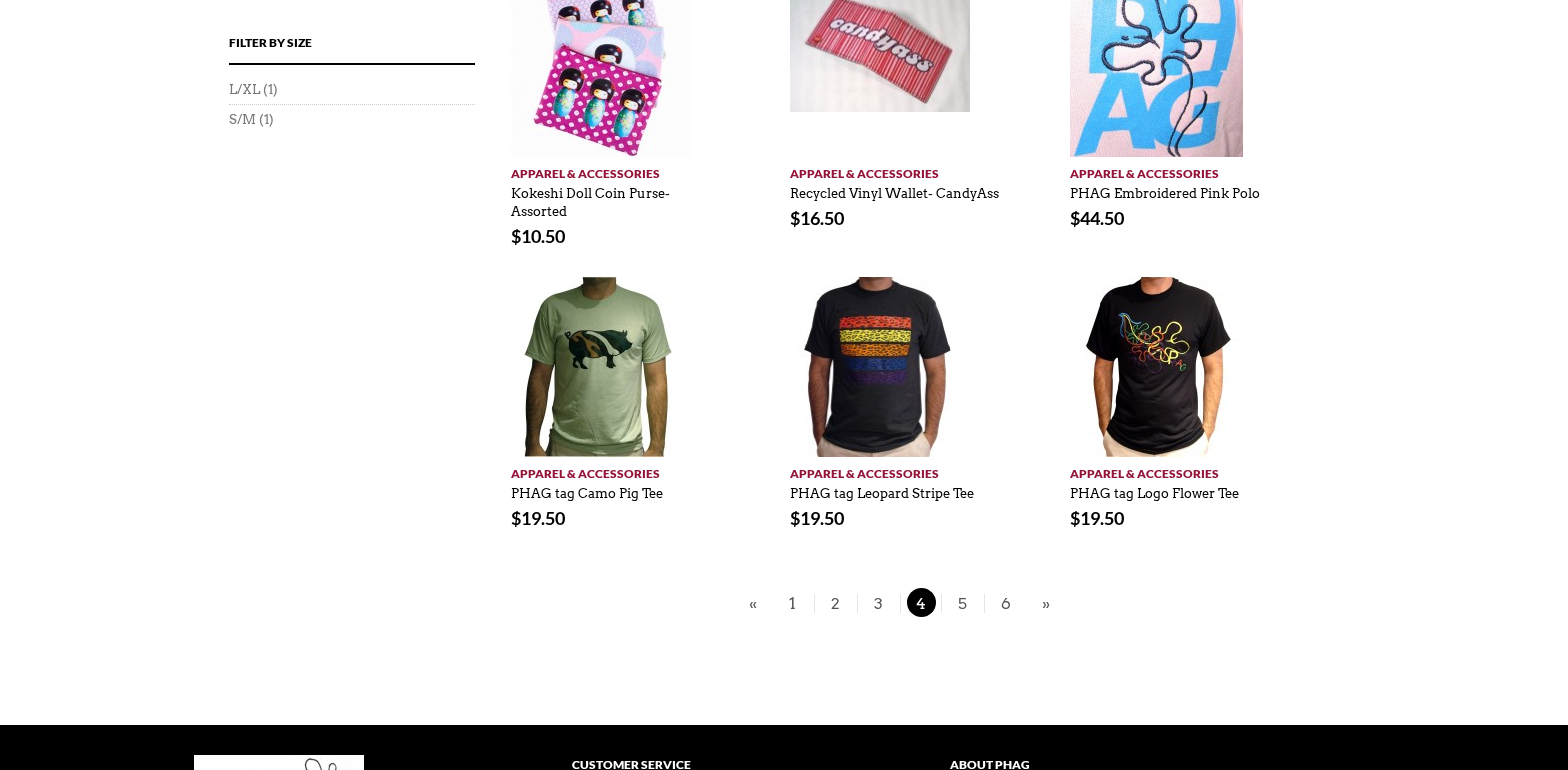 scroll, scrollTop: 1309, scrollLeft: 0, axis: vertical 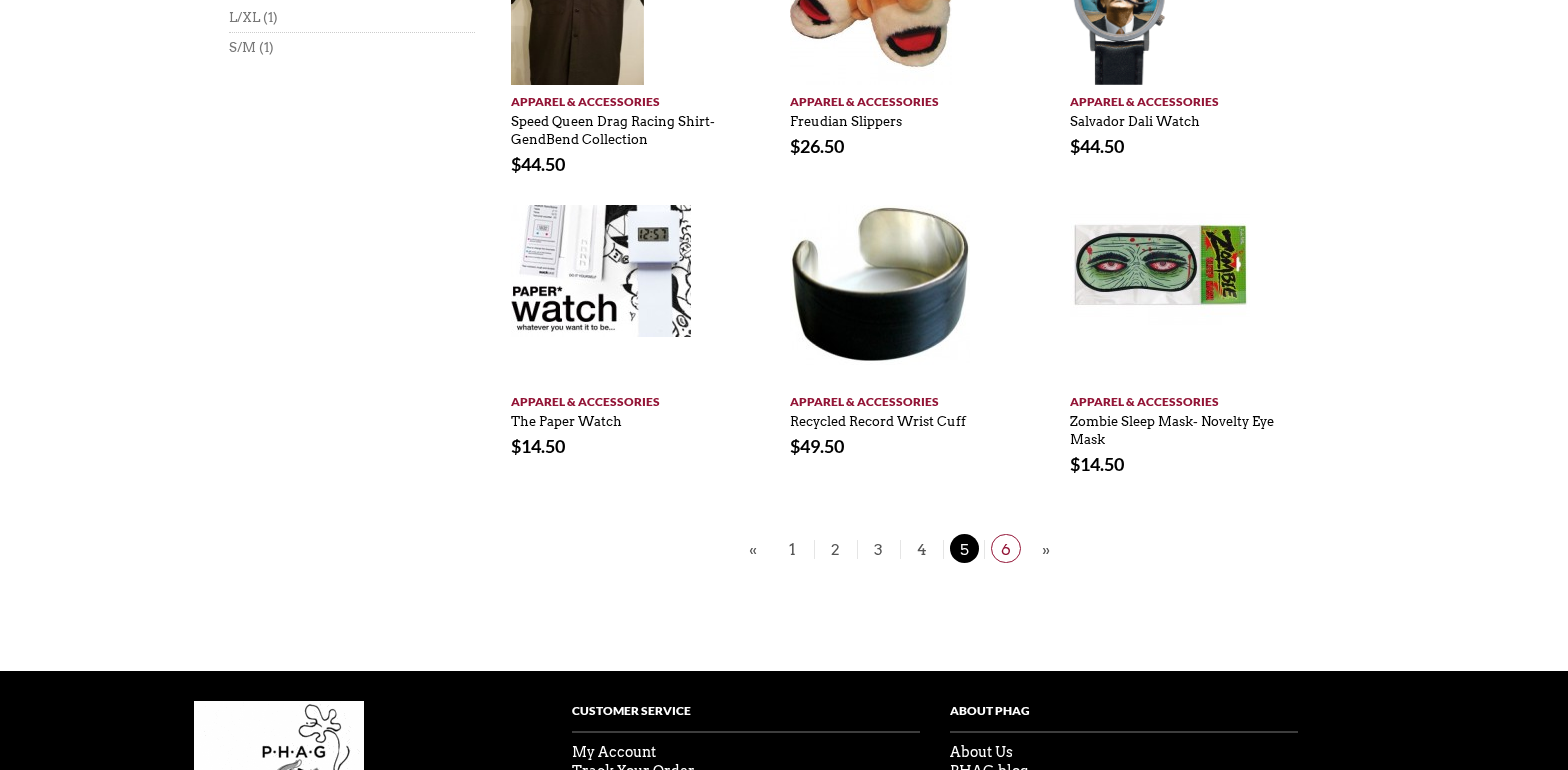 click on "6" at bounding box center [1006, 548] 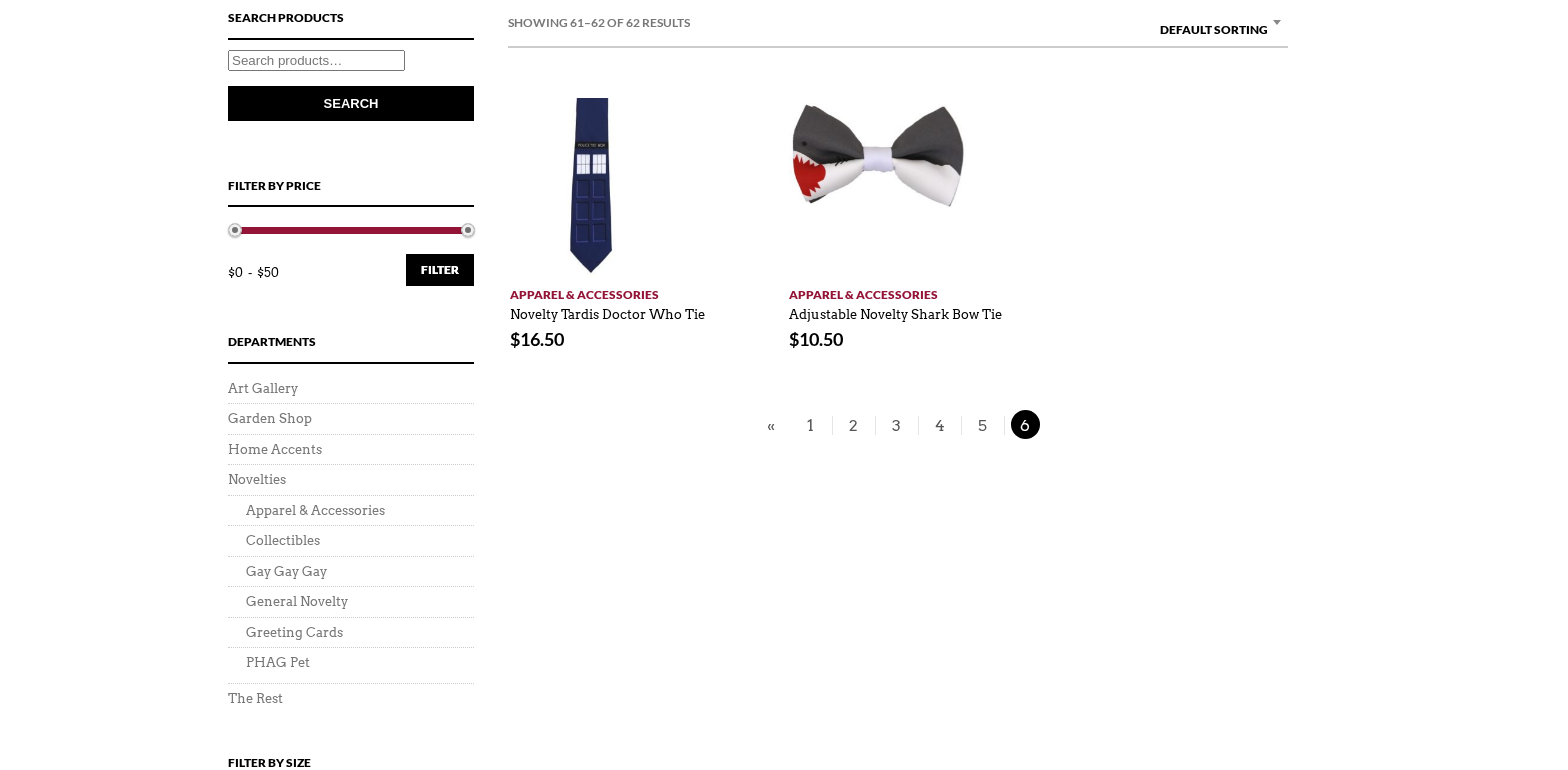 scroll, scrollTop: 572, scrollLeft: 5, axis: both 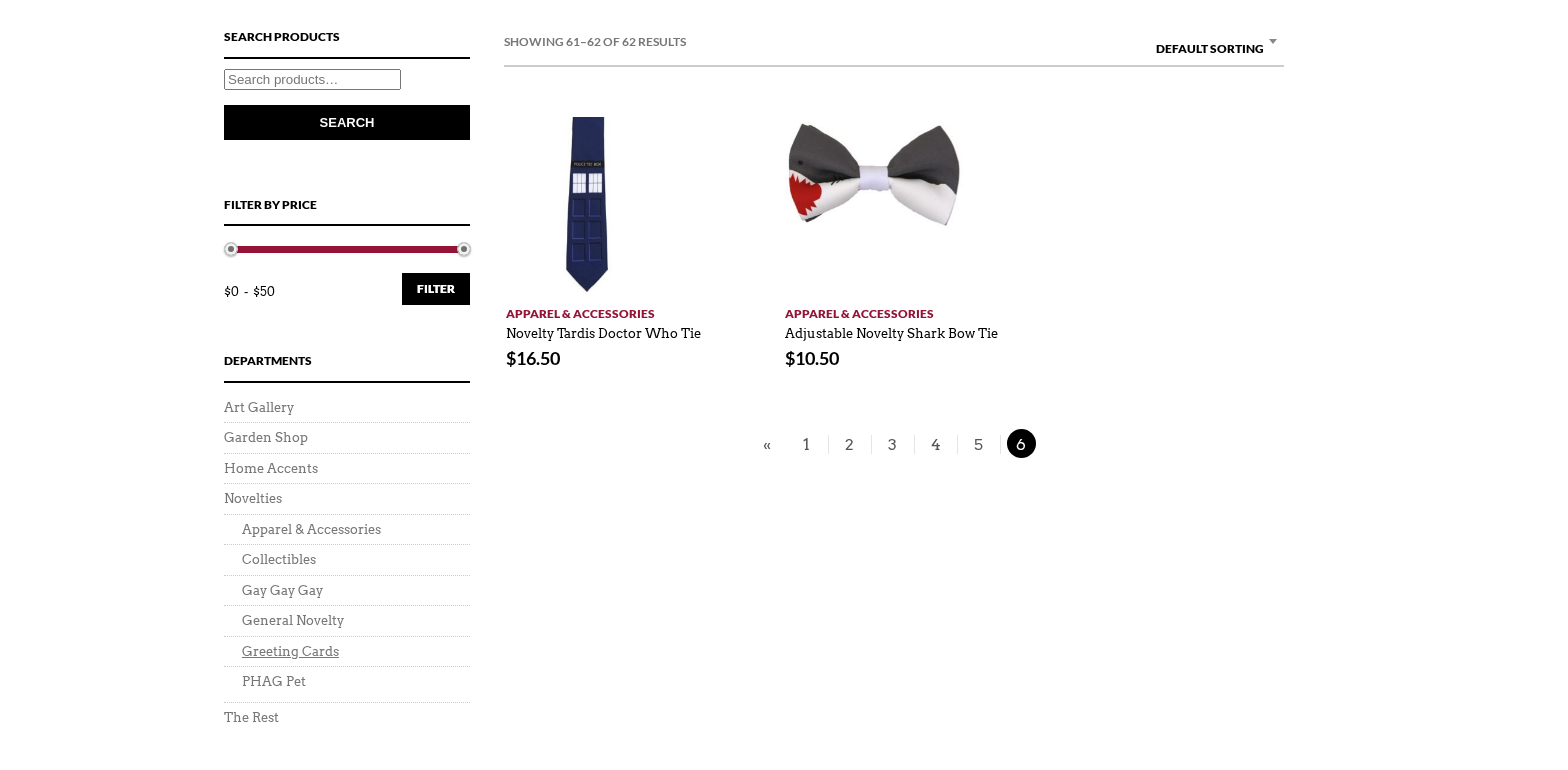 click on "Greeting Cards" at bounding box center (290, 651) 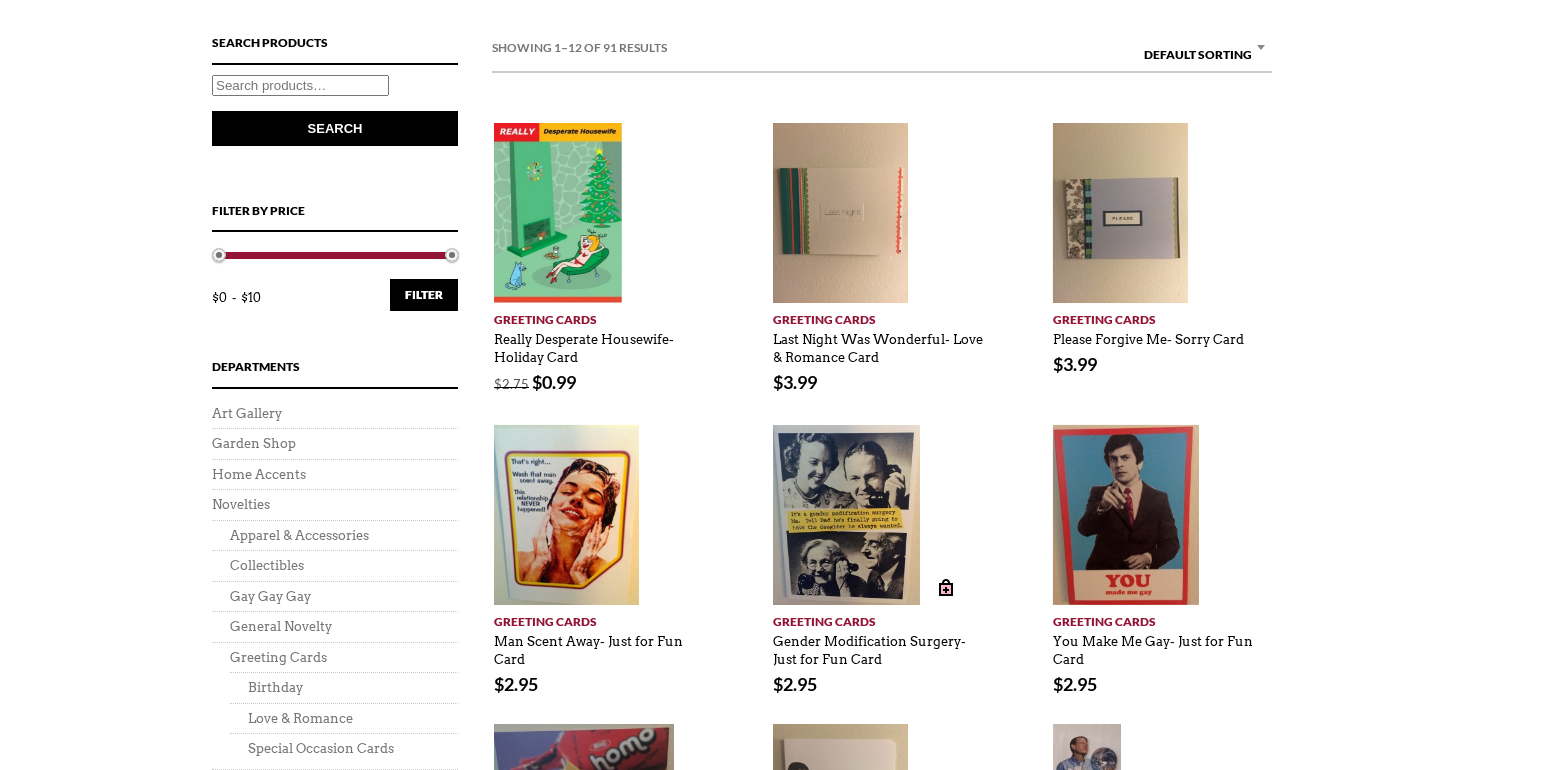 scroll, scrollTop: 666, scrollLeft: 17, axis: both 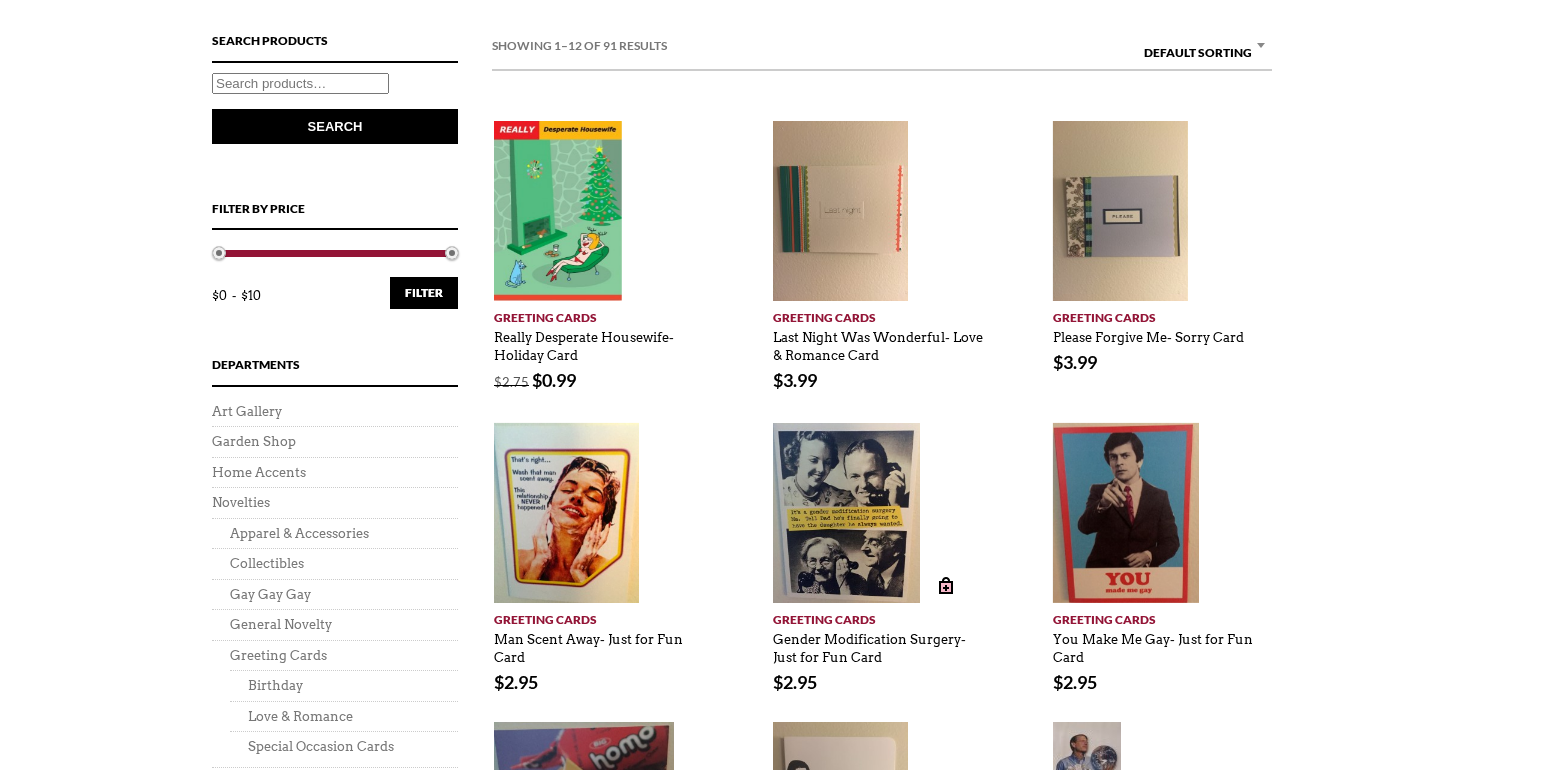 click at bounding box center (846, 513) 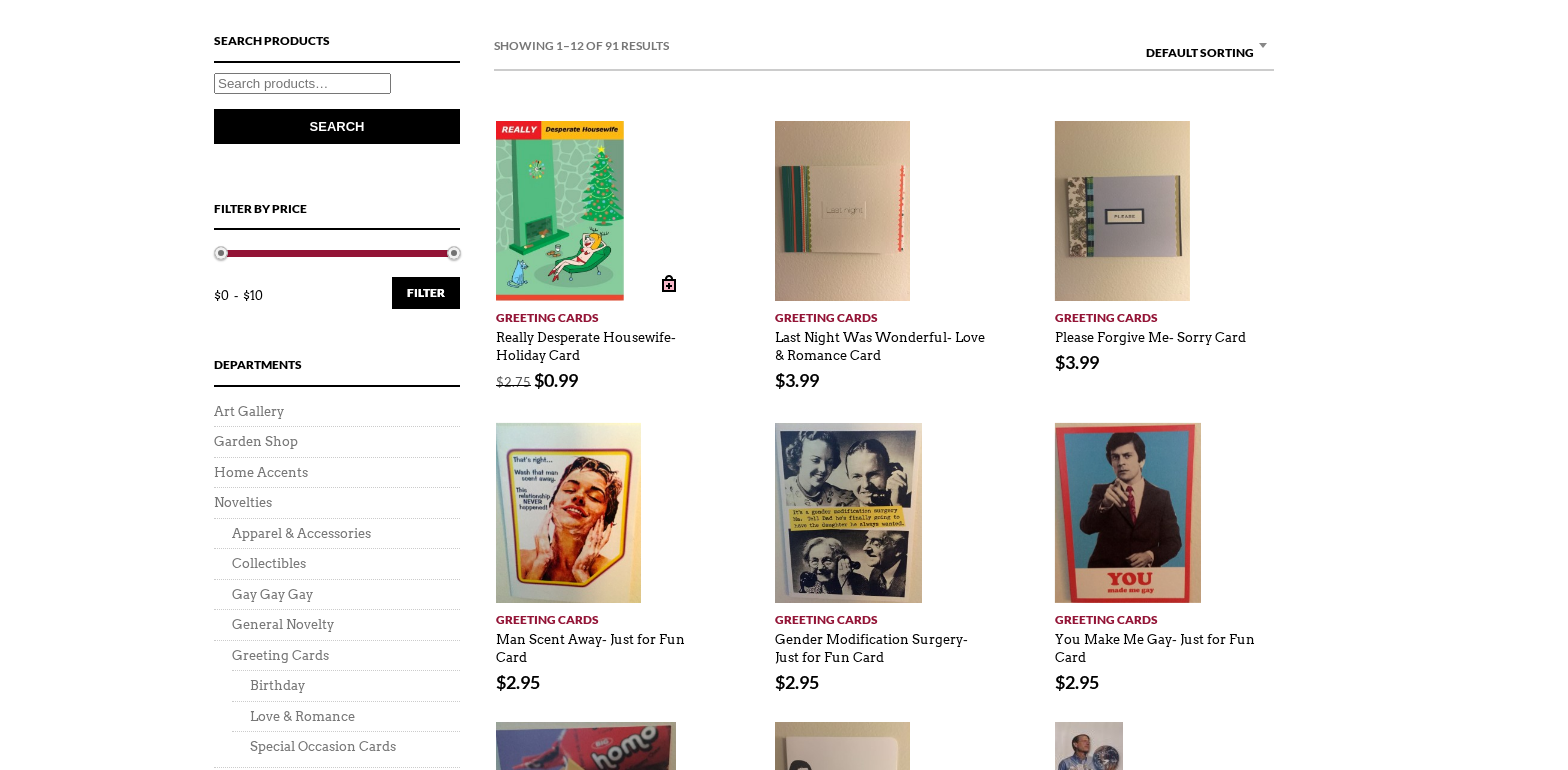 click at bounding box center (560, 211) 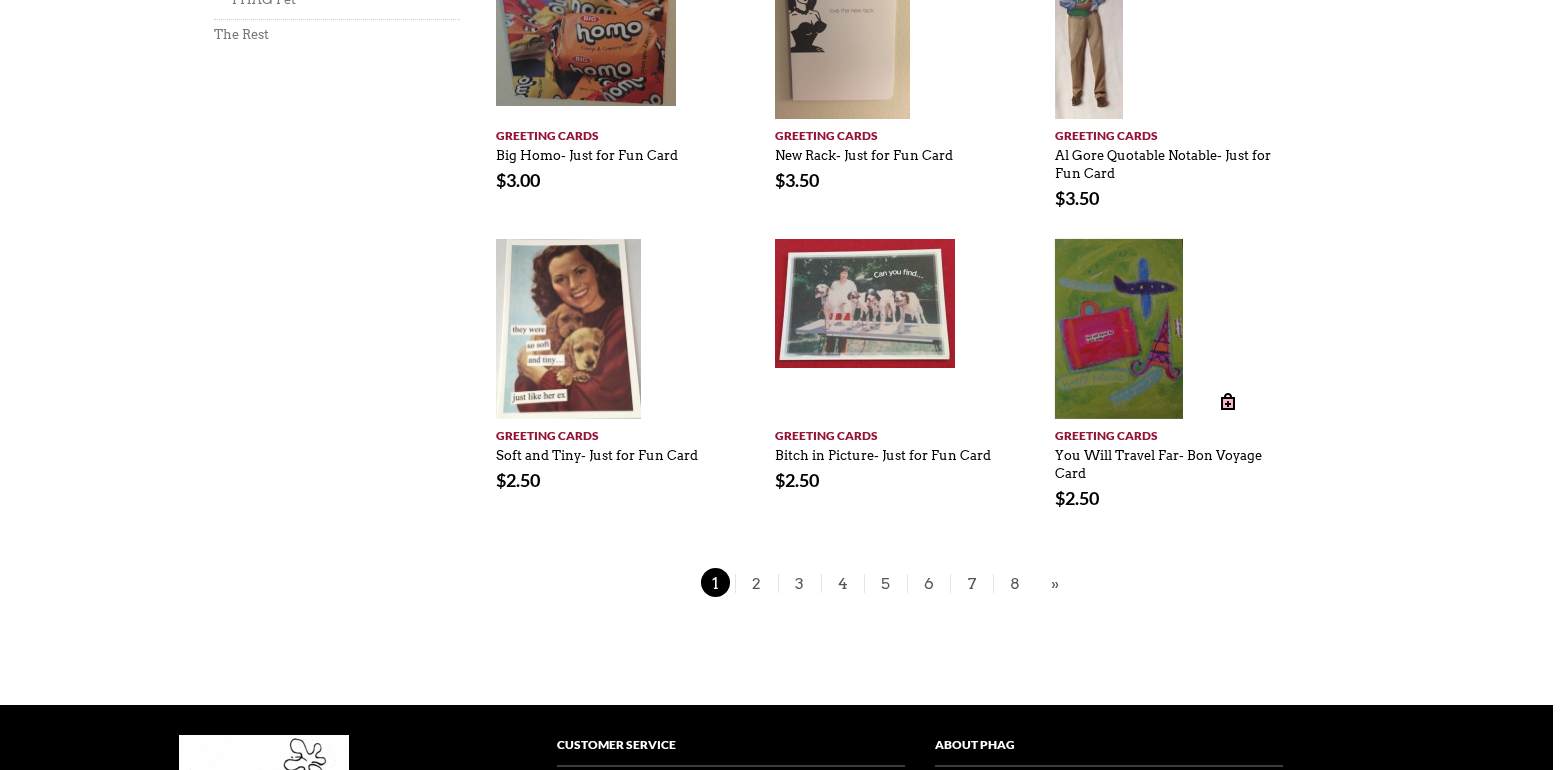 scroll, scrollTop: 1448, scrollLeft: 15, axis: both 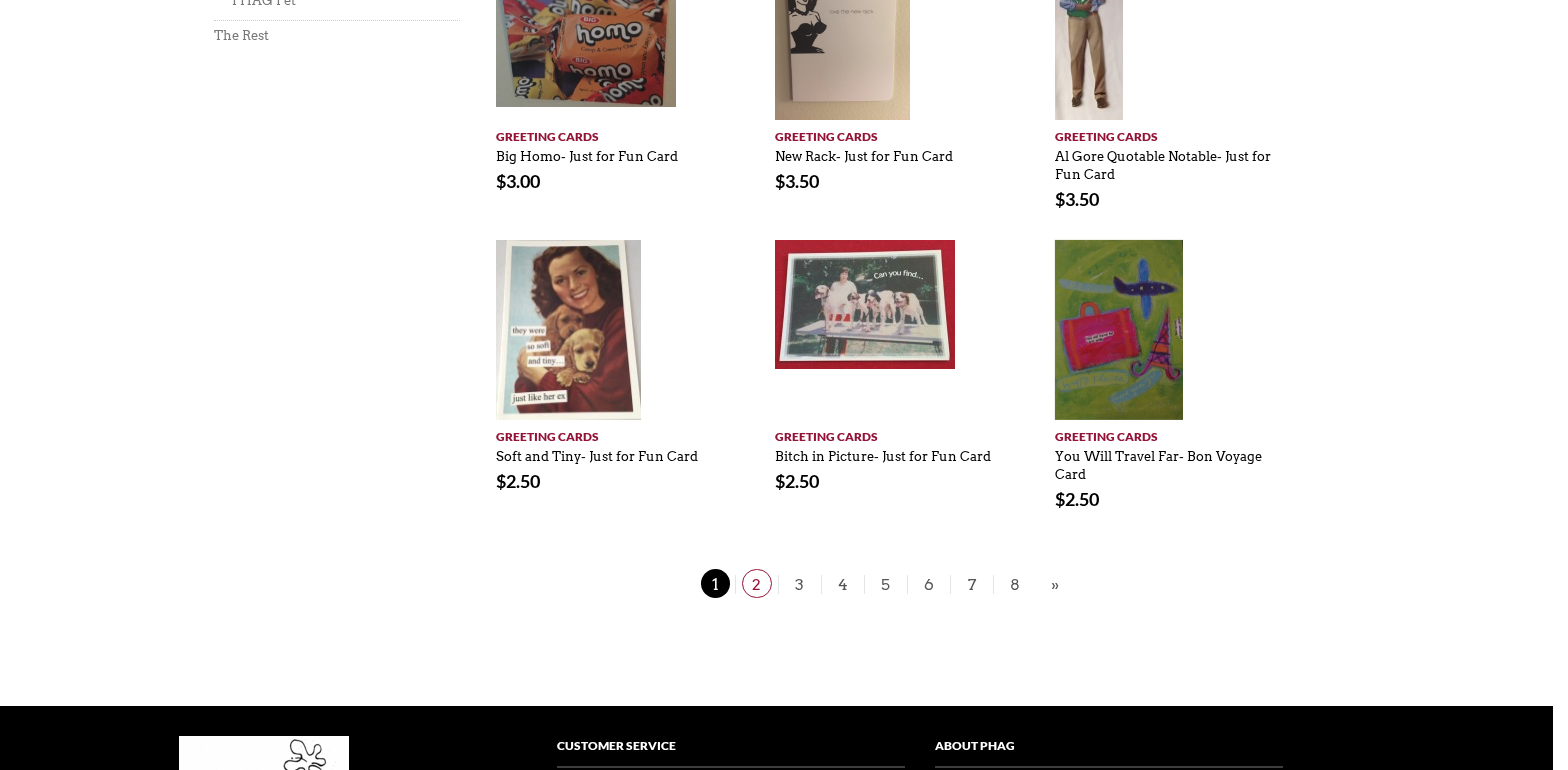 click on "2" at bounding box center [757, 583] 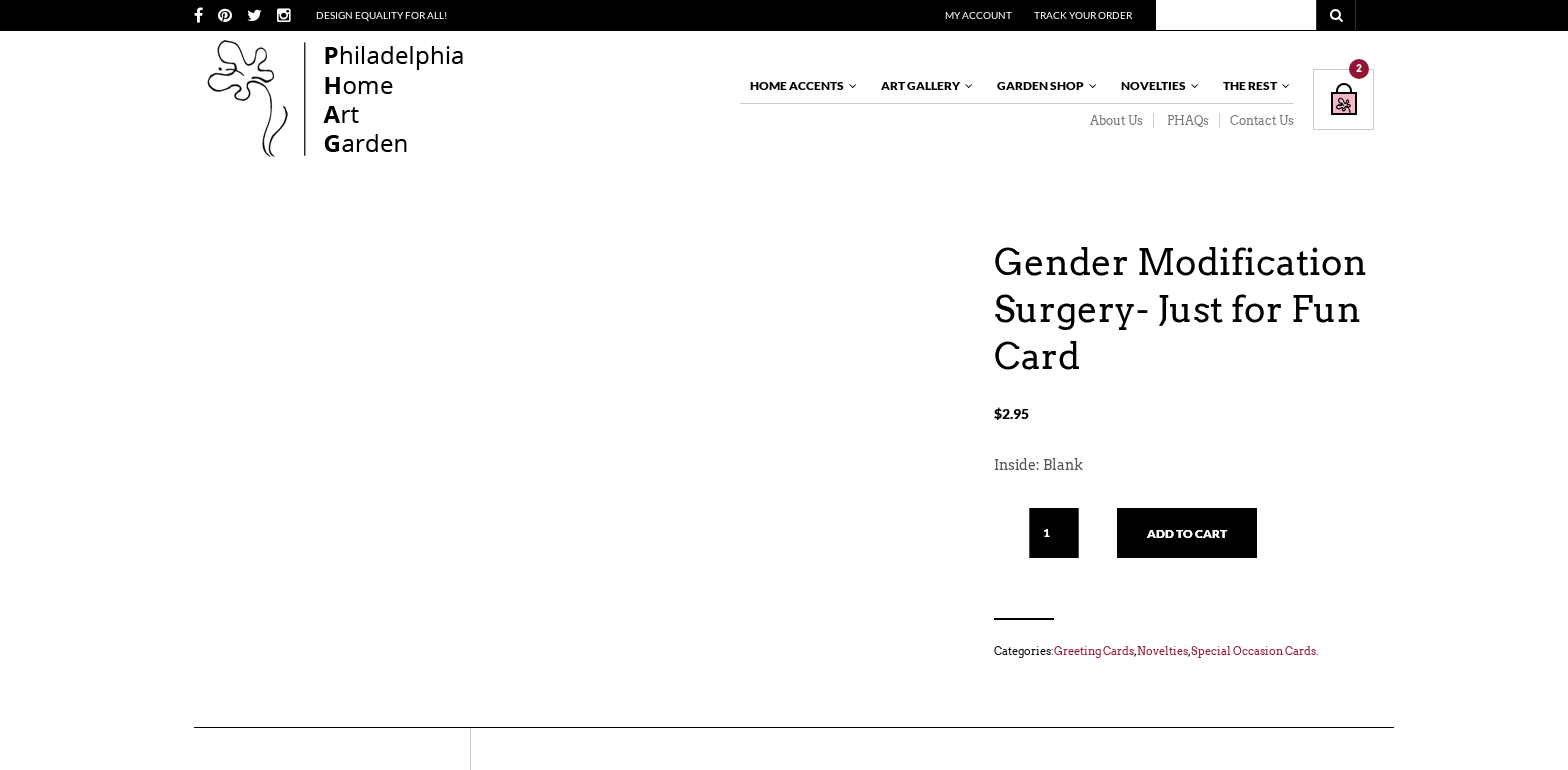 scroll, scrollTop: 0, scrollLeft: 0, axis: both 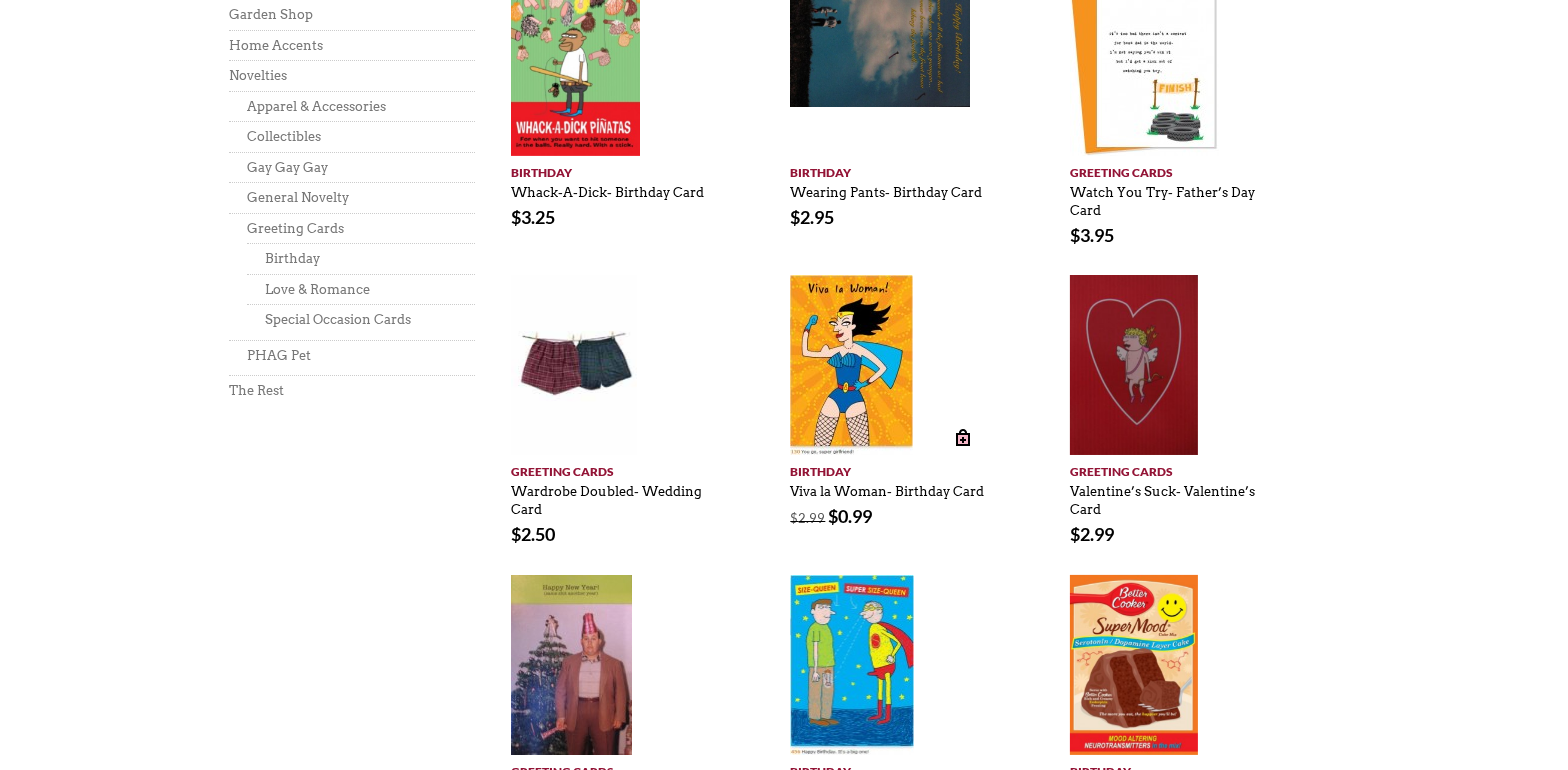 click at bounding box center [851, 365] 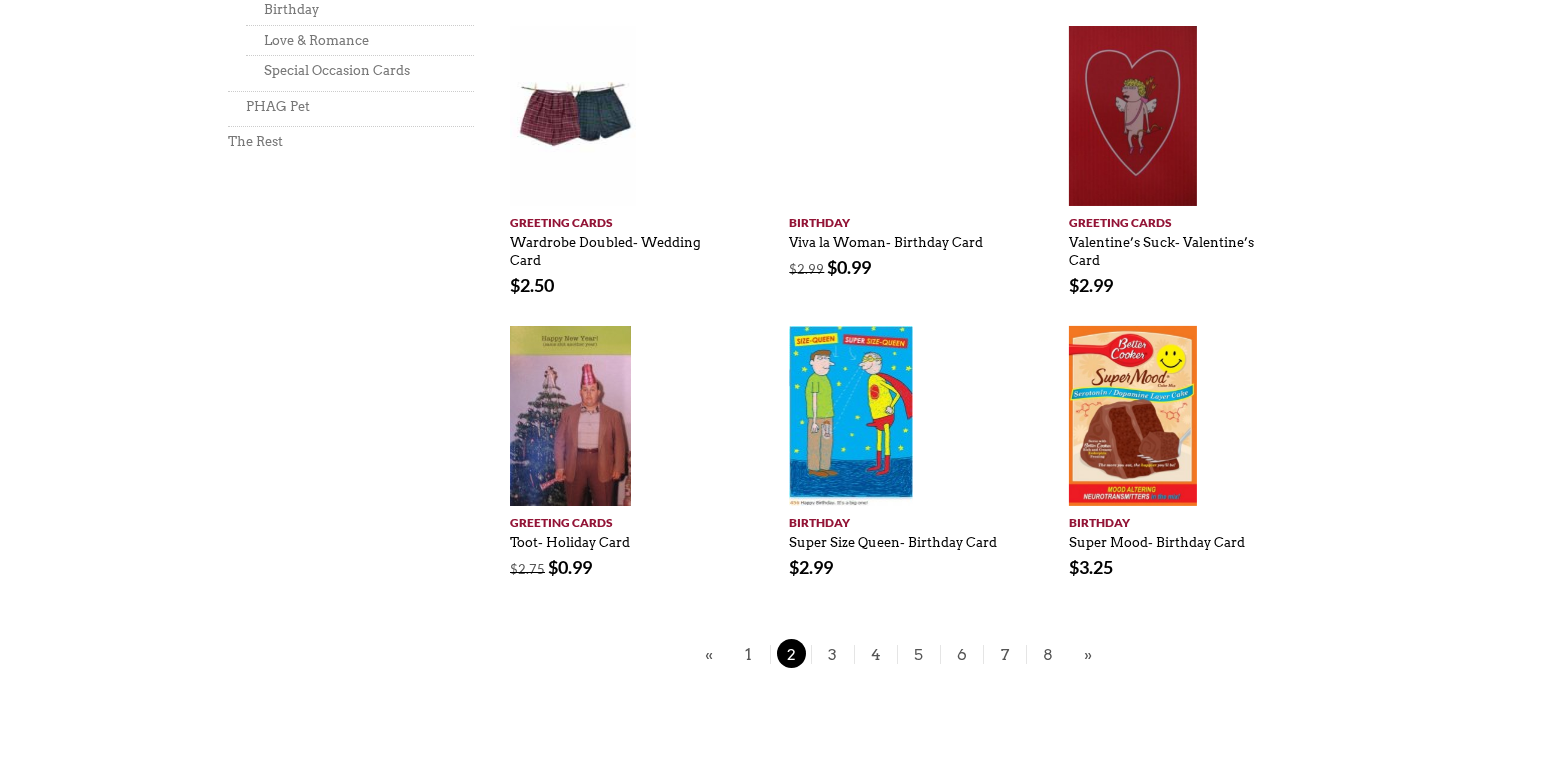 scroll, scrollTop: 1244, scrollLeft: 0, axis: vertical 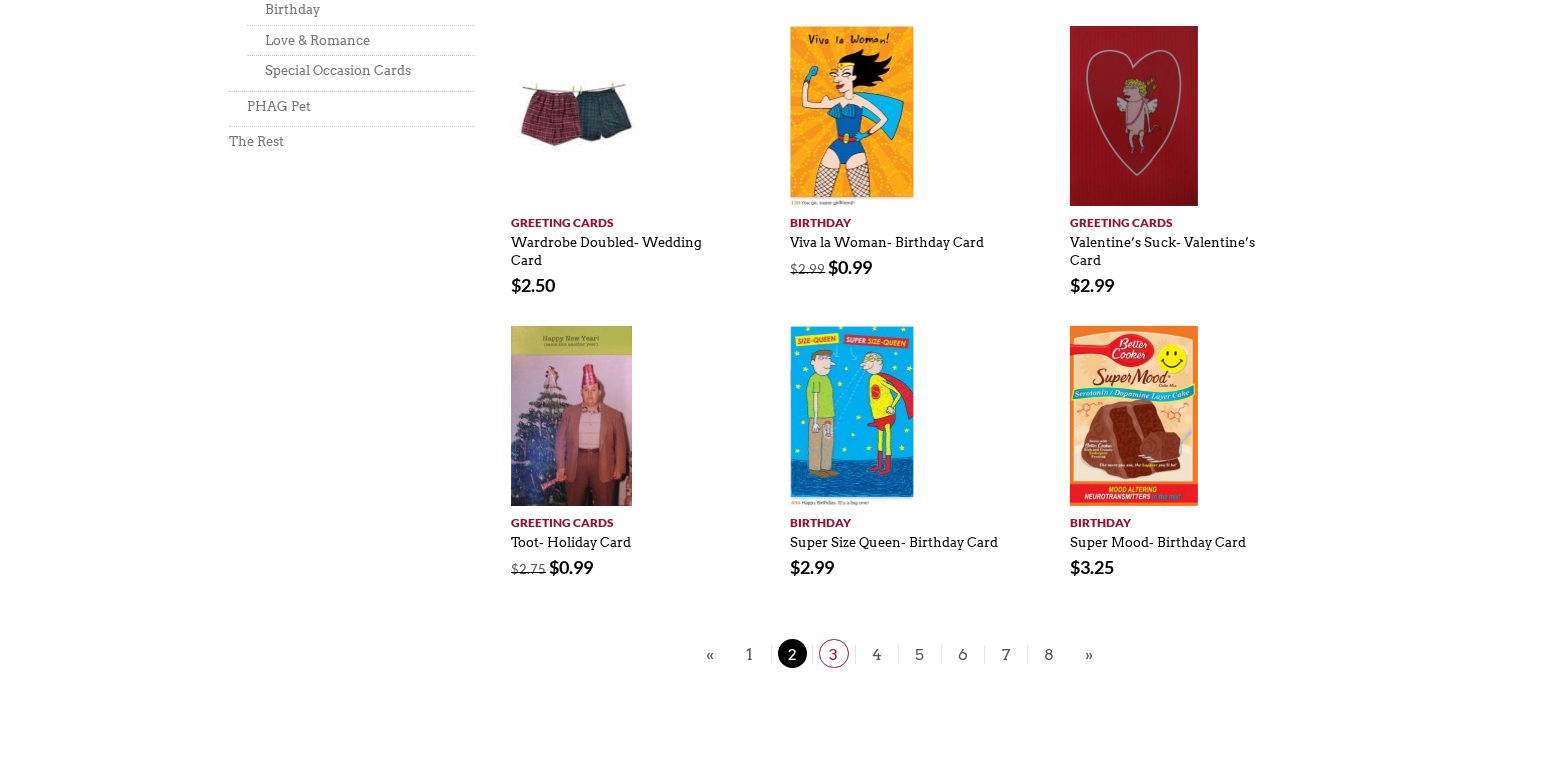 click on "3" at bounding box center (834, 653) 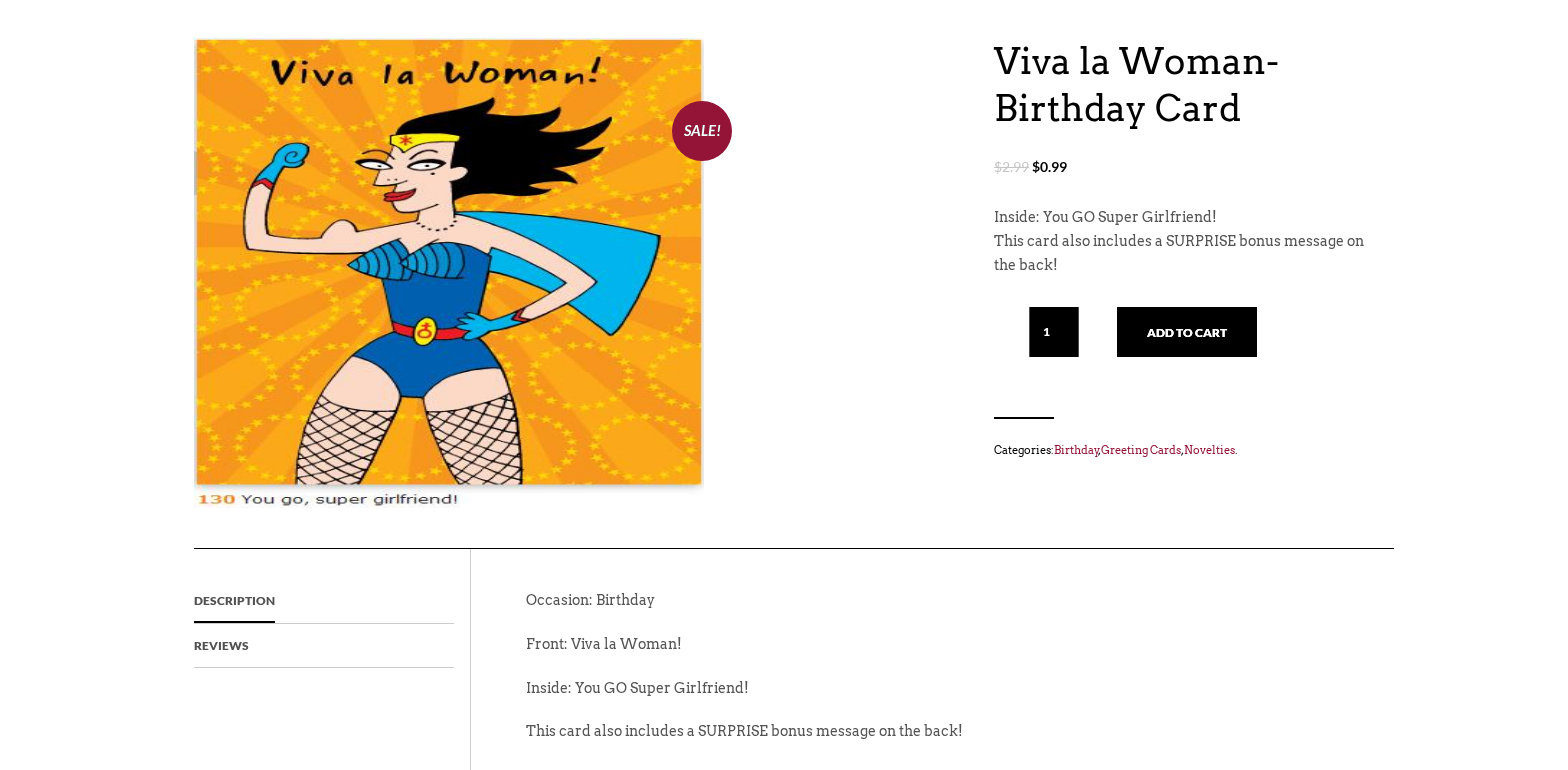 scroll, scrollTop: 208, scrollLeft: 0, axis: vertical 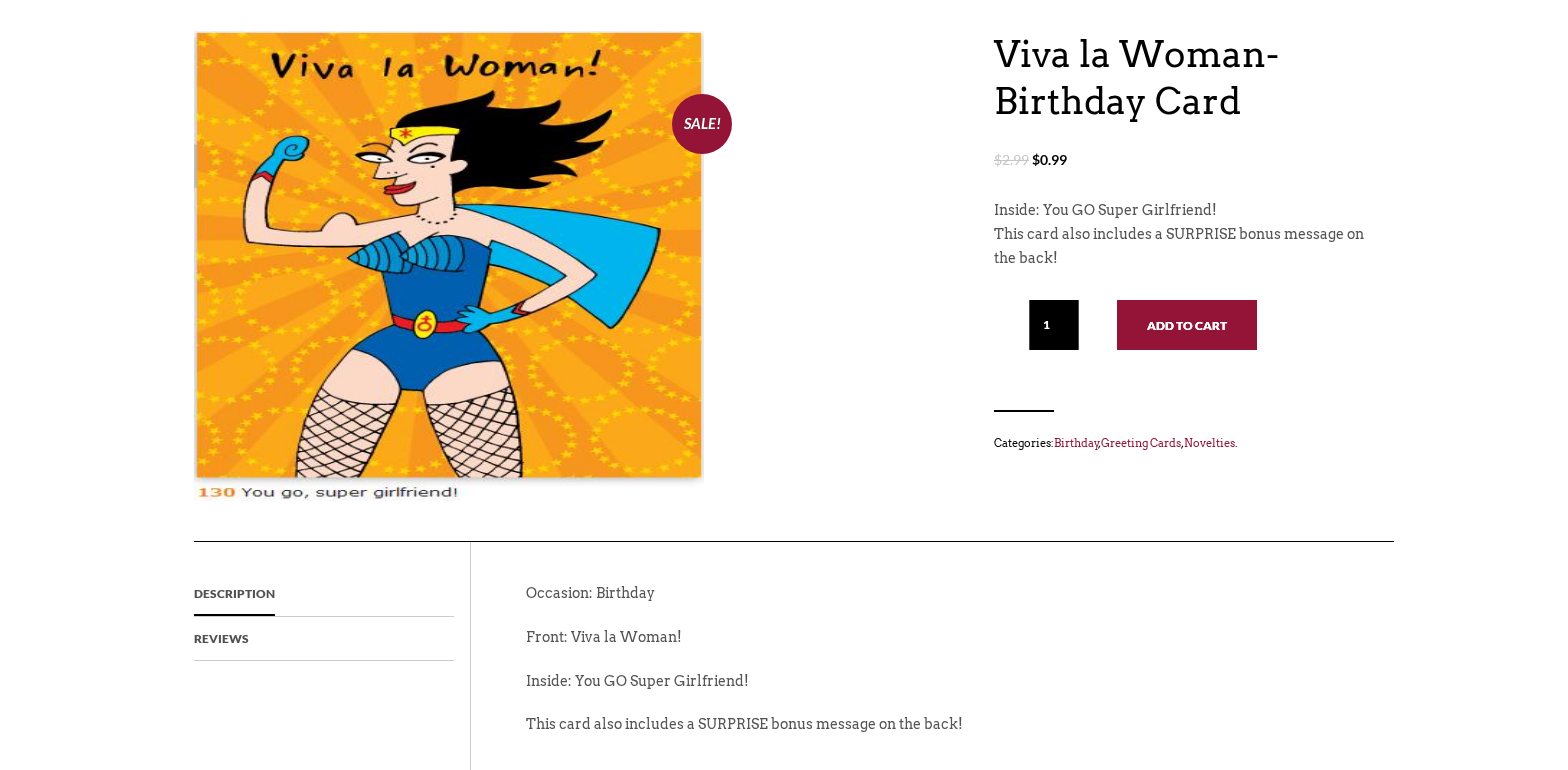 click on "Add to cart" at bounding box center [1187, 325] 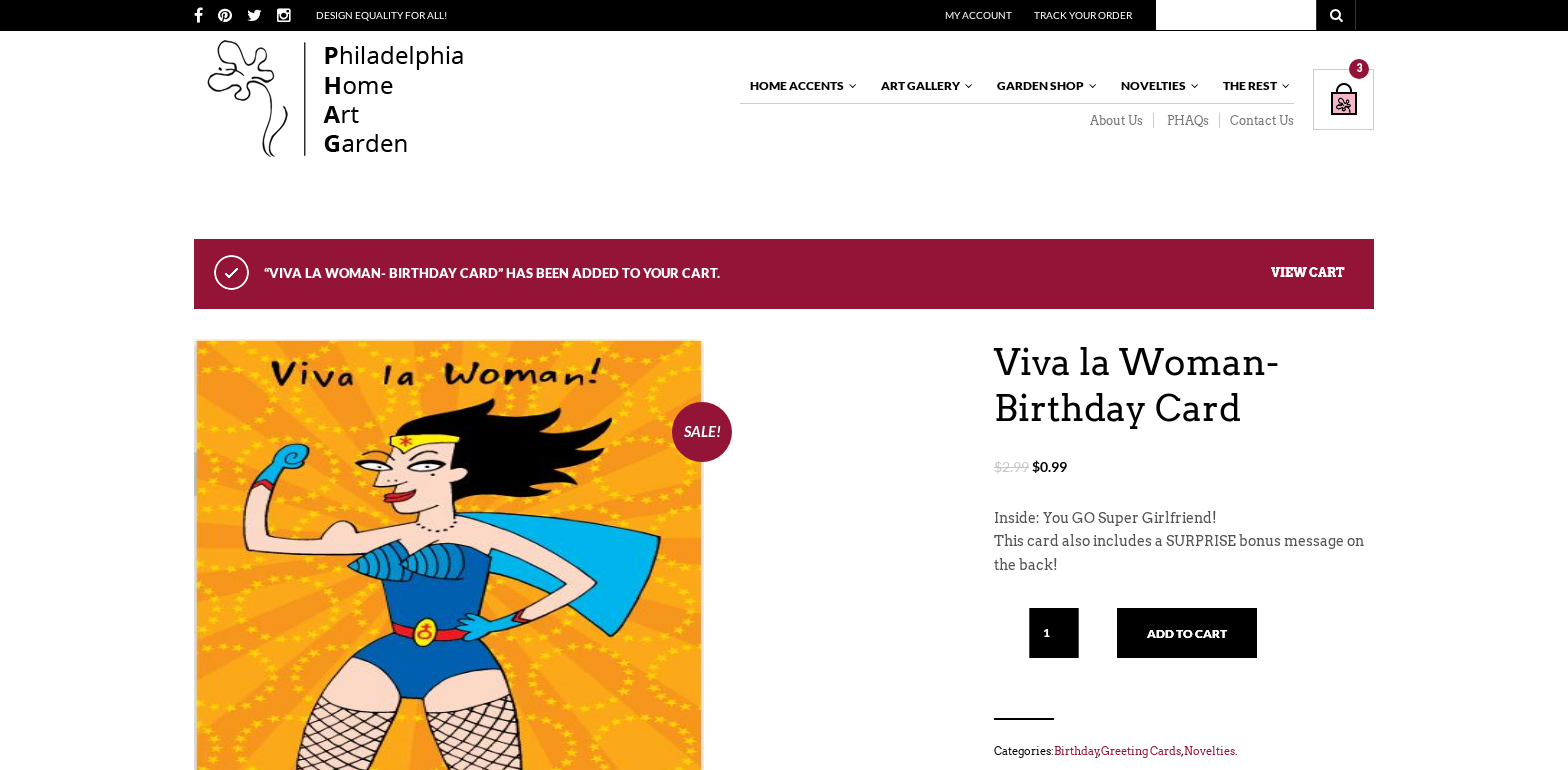 scroll, scrollTop: 0, scrollLeft: 0, axis: both 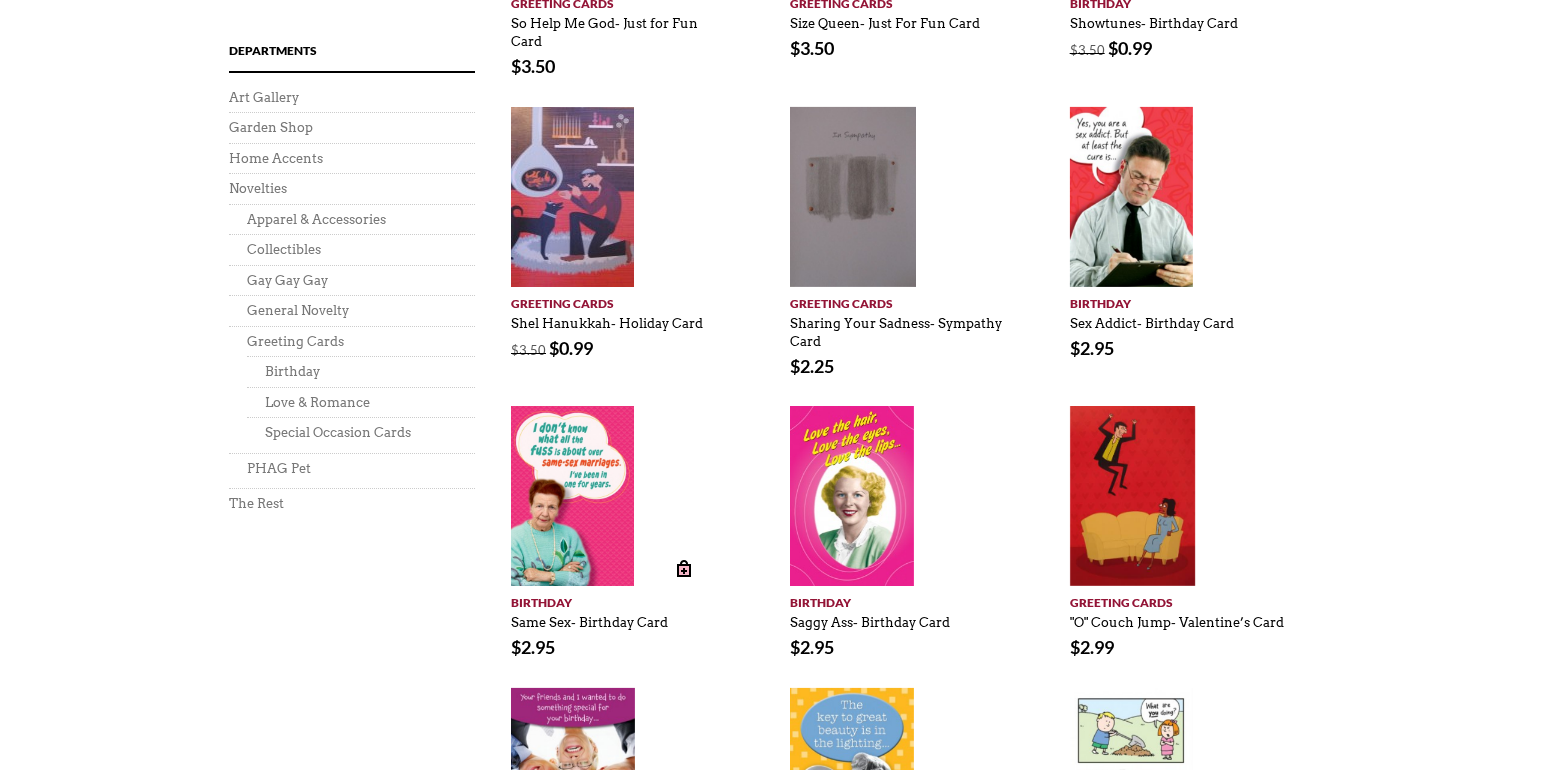click at bounding box center [572, 496] 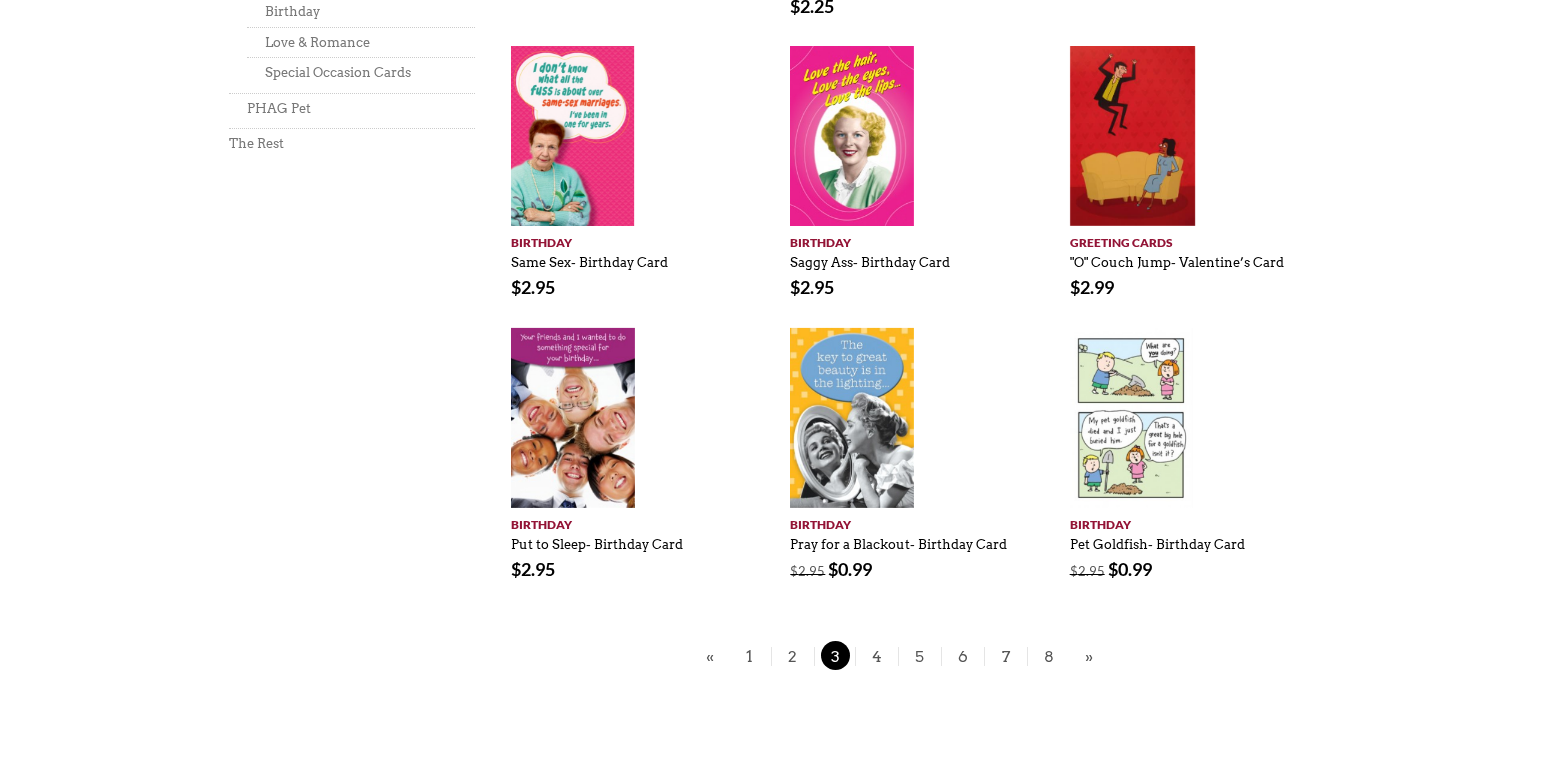 scroll, scrollTop: 1240, scrollLeft: 0, axis: vertical 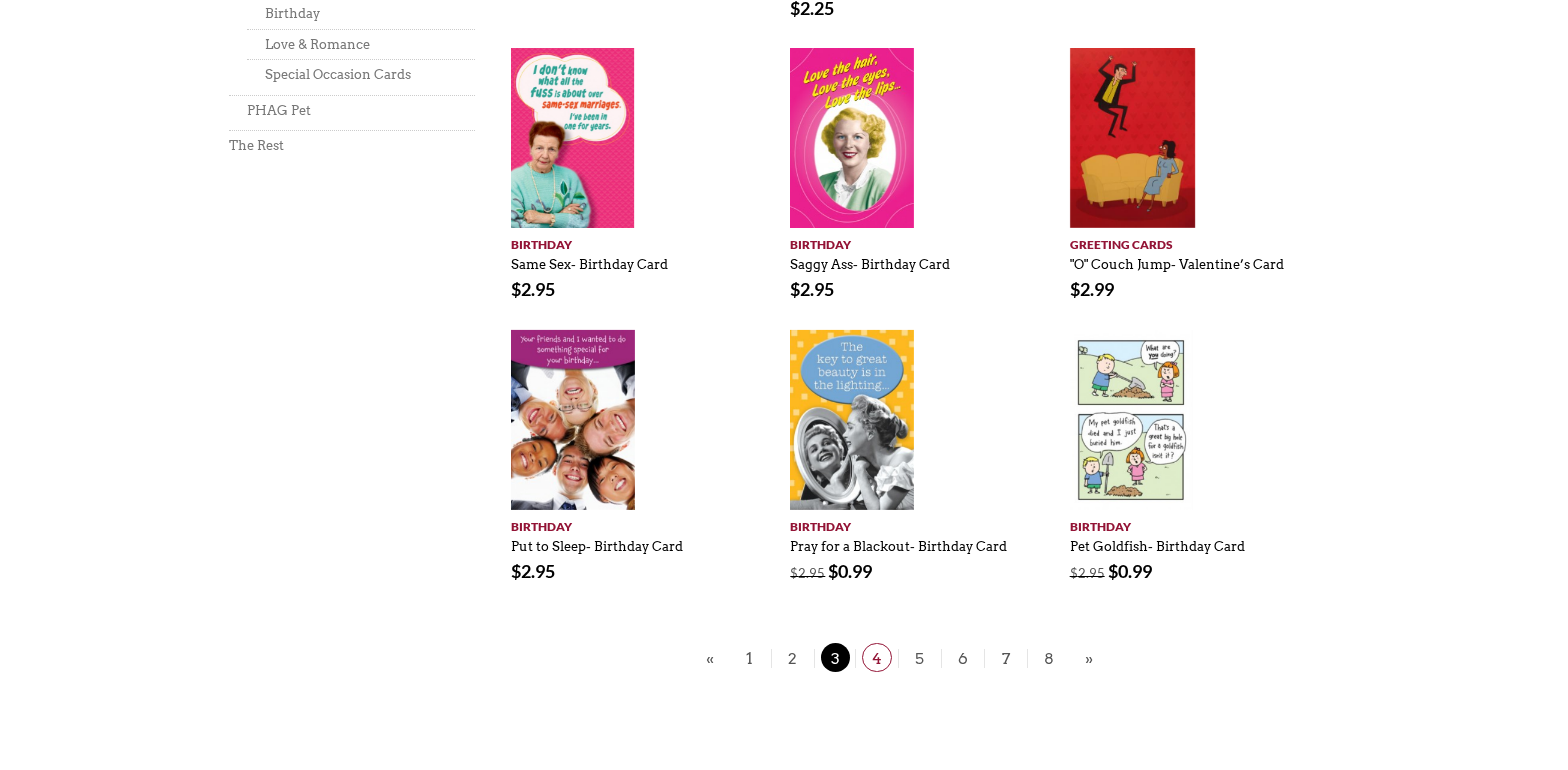 click on "4" at bounding box center [877, 657] 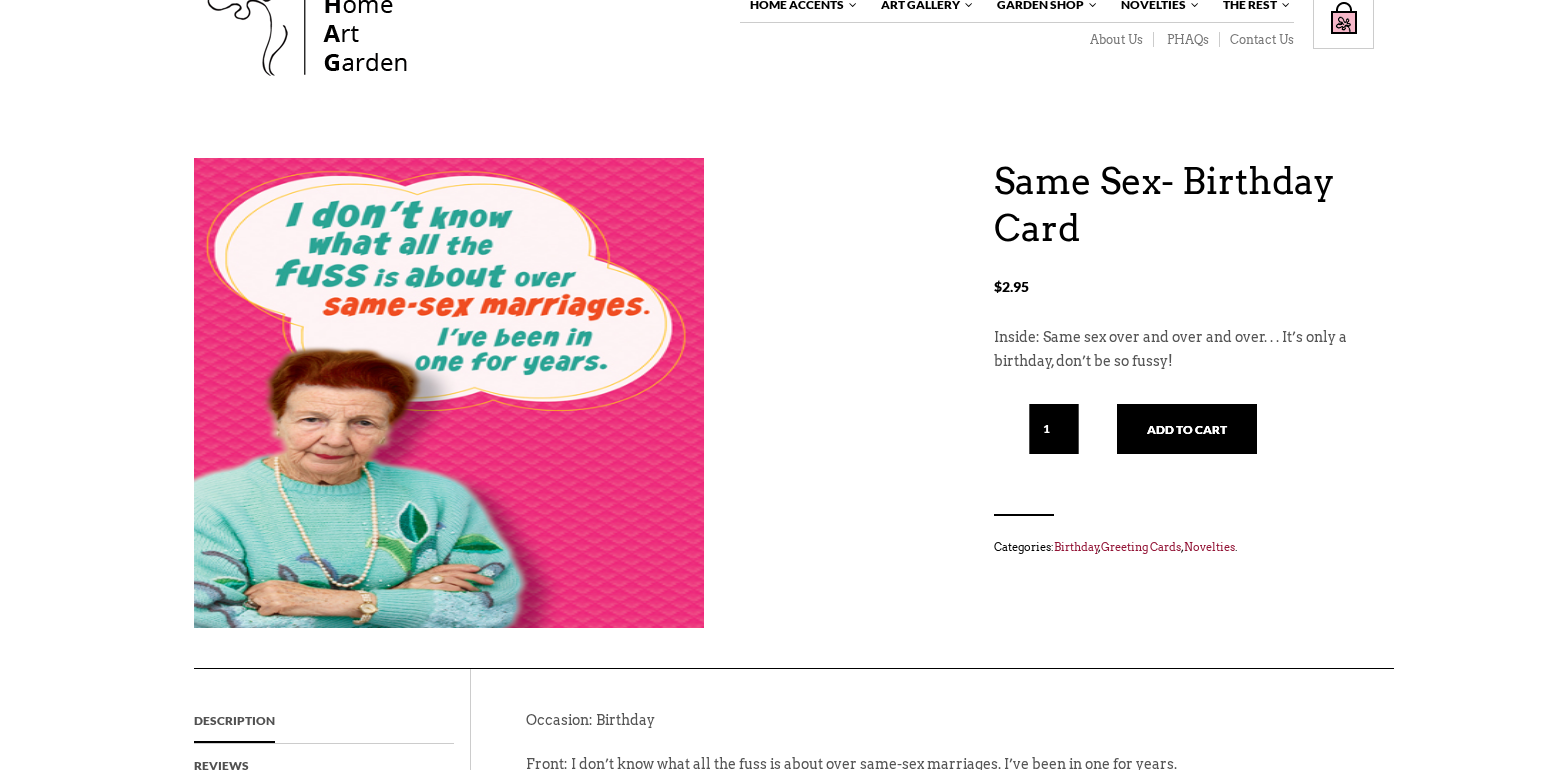 scroll, scrollTop: 74, scrollLeft: 0, axis: vertical 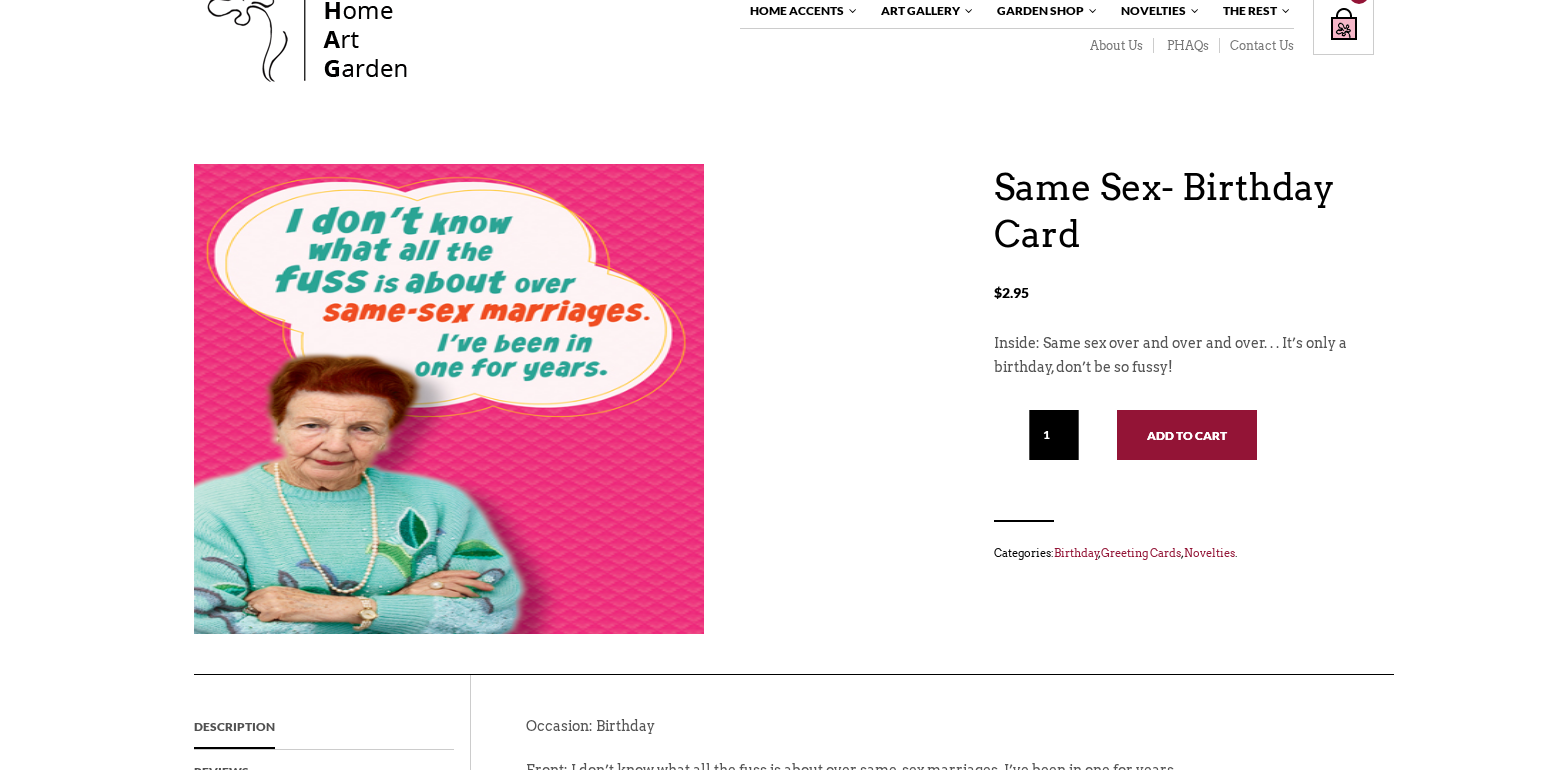 click on "Add to cart" at bounding box center (1187, 435) 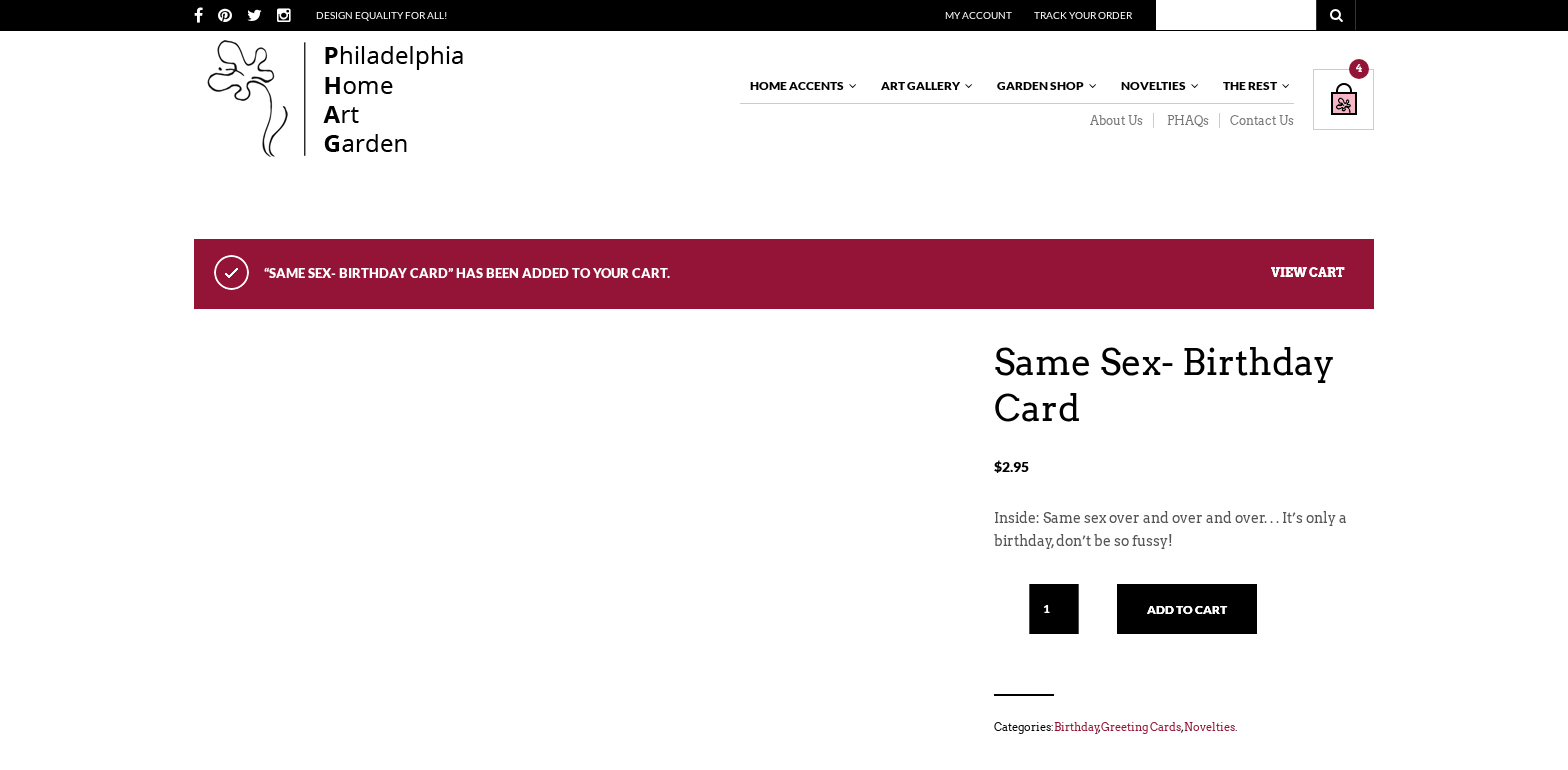 scroll, scrollTop: 0, scrollLeft: 0, axis: both 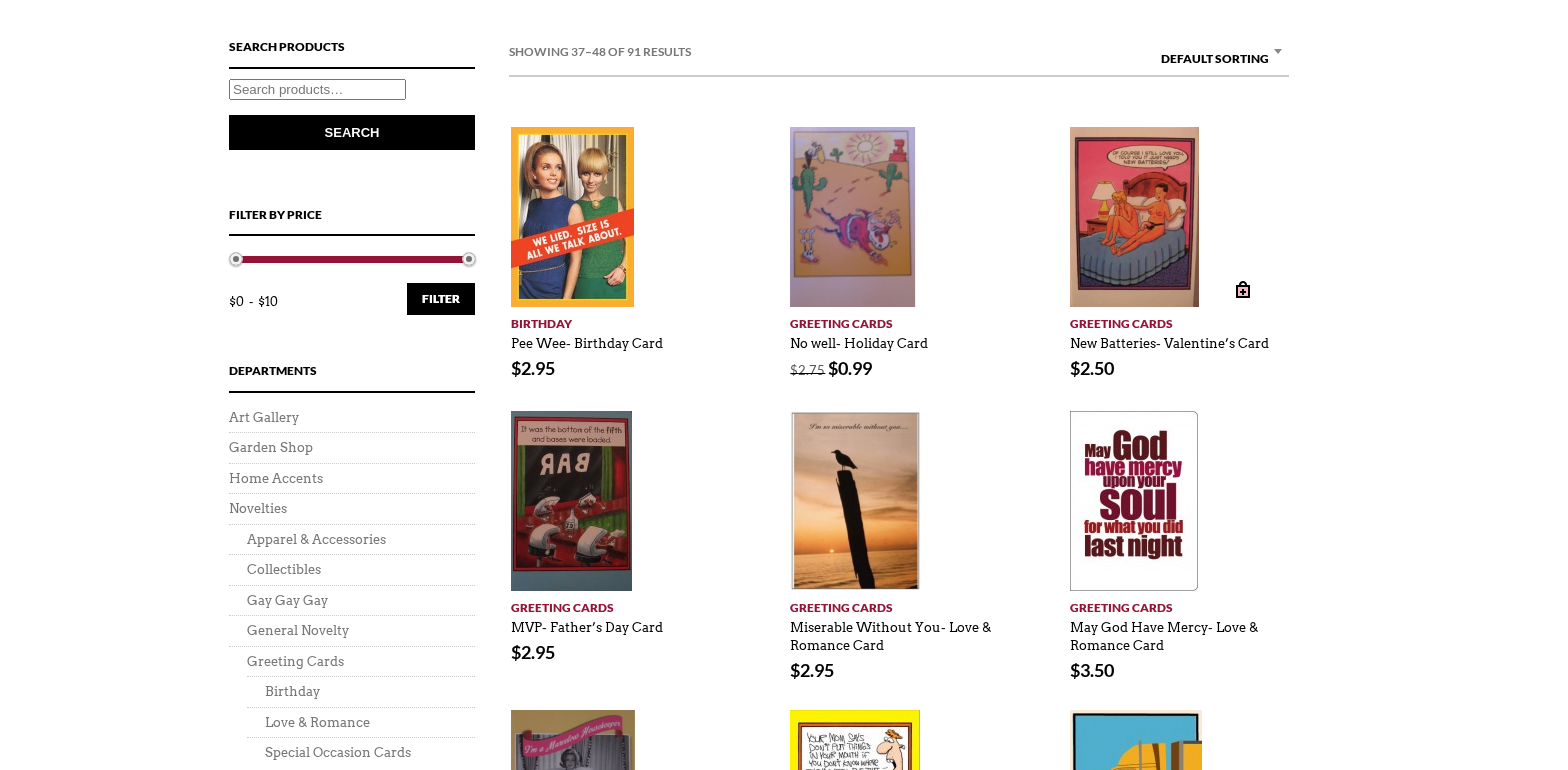click at bounding box center [1135, 217] 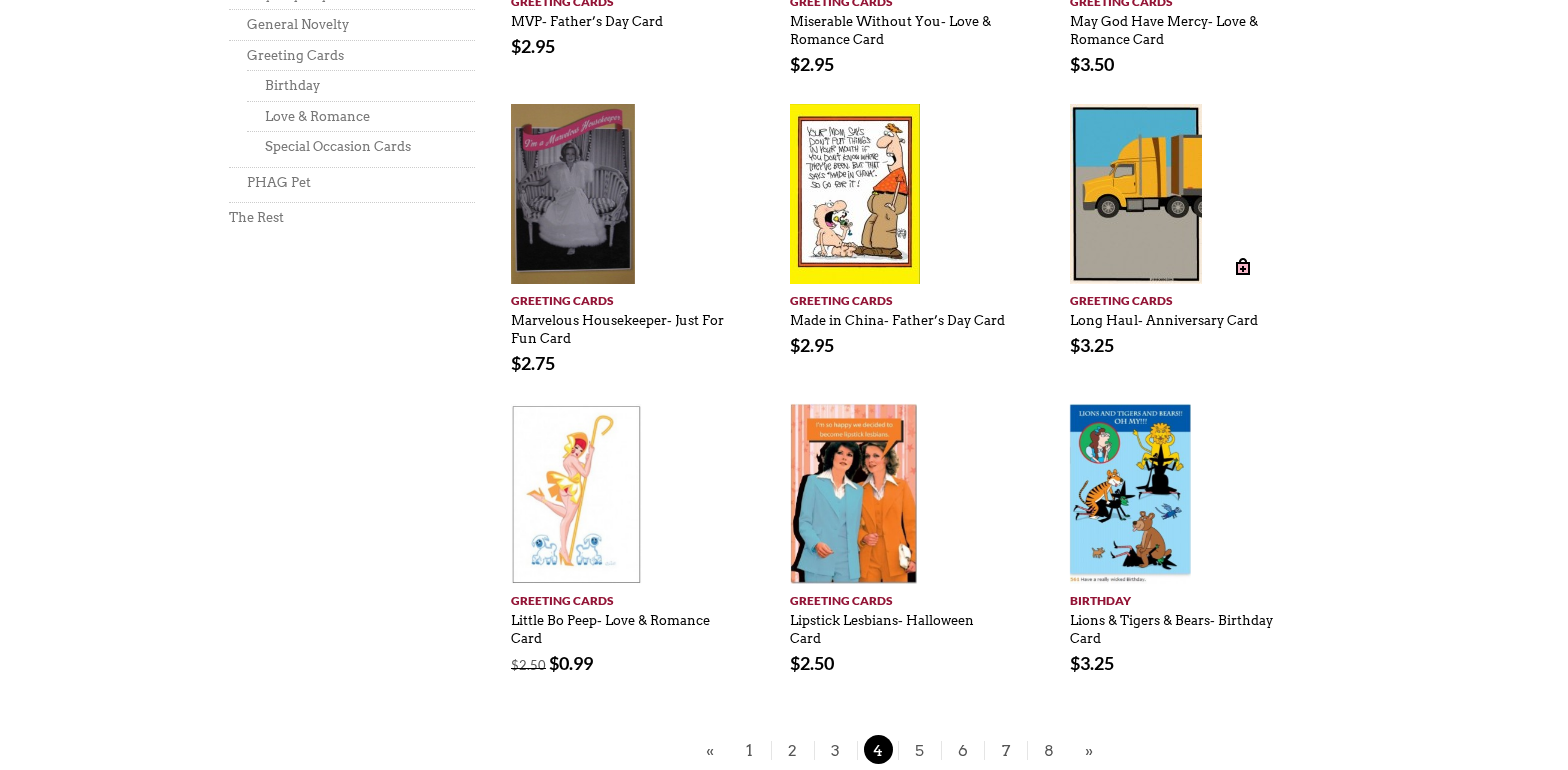 scroll, scrollTop: 1176, scrollLeft: 0, axis: vertical 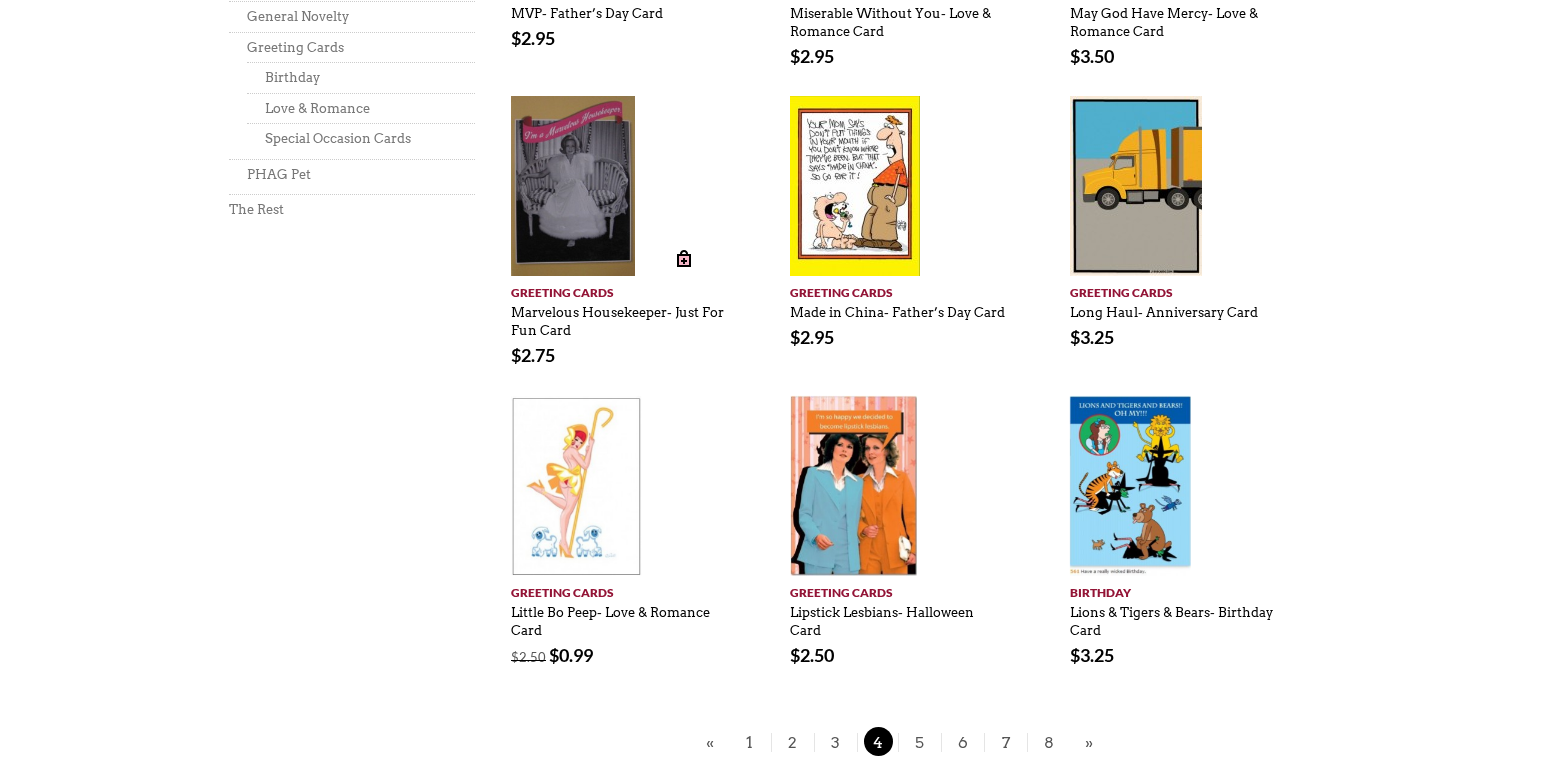 click at bounding box center (573, 186) 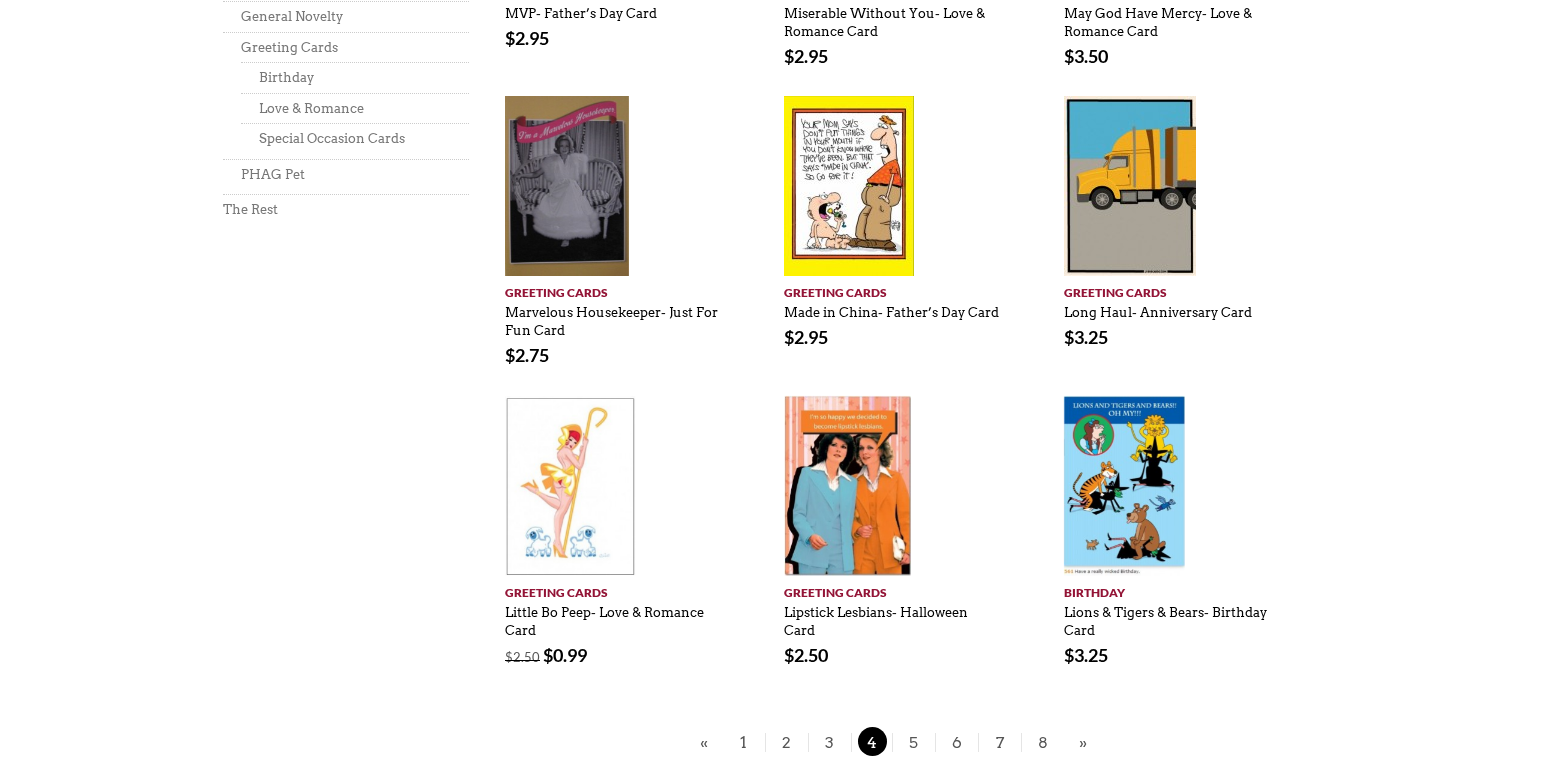 scroll, scrollTop: 1177, scrollLeft: 6, axis: both 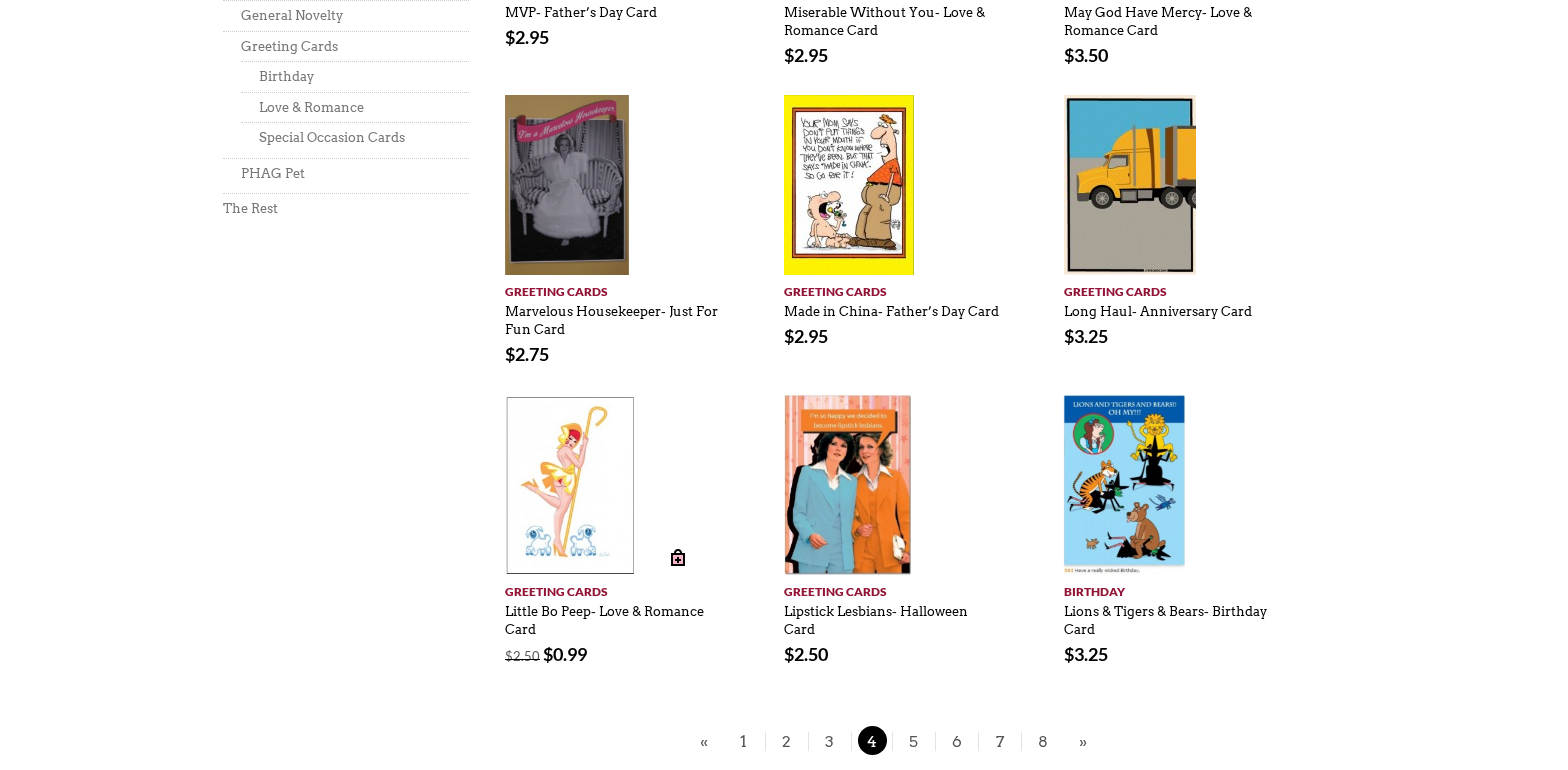 click at bounding box center [570, 485] 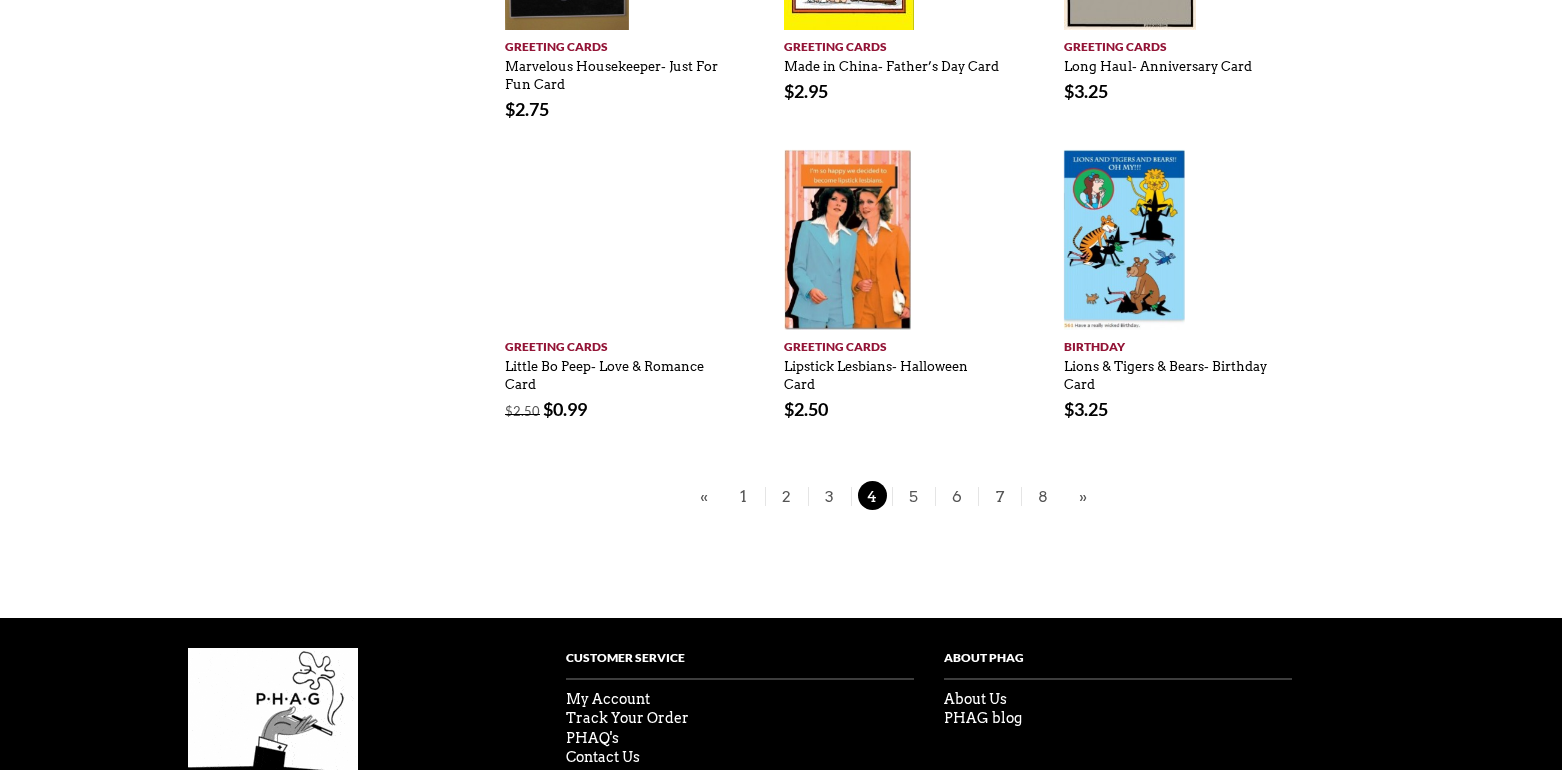 scroll, scrollTop: 1427, scrollLeft: 6, axis: both 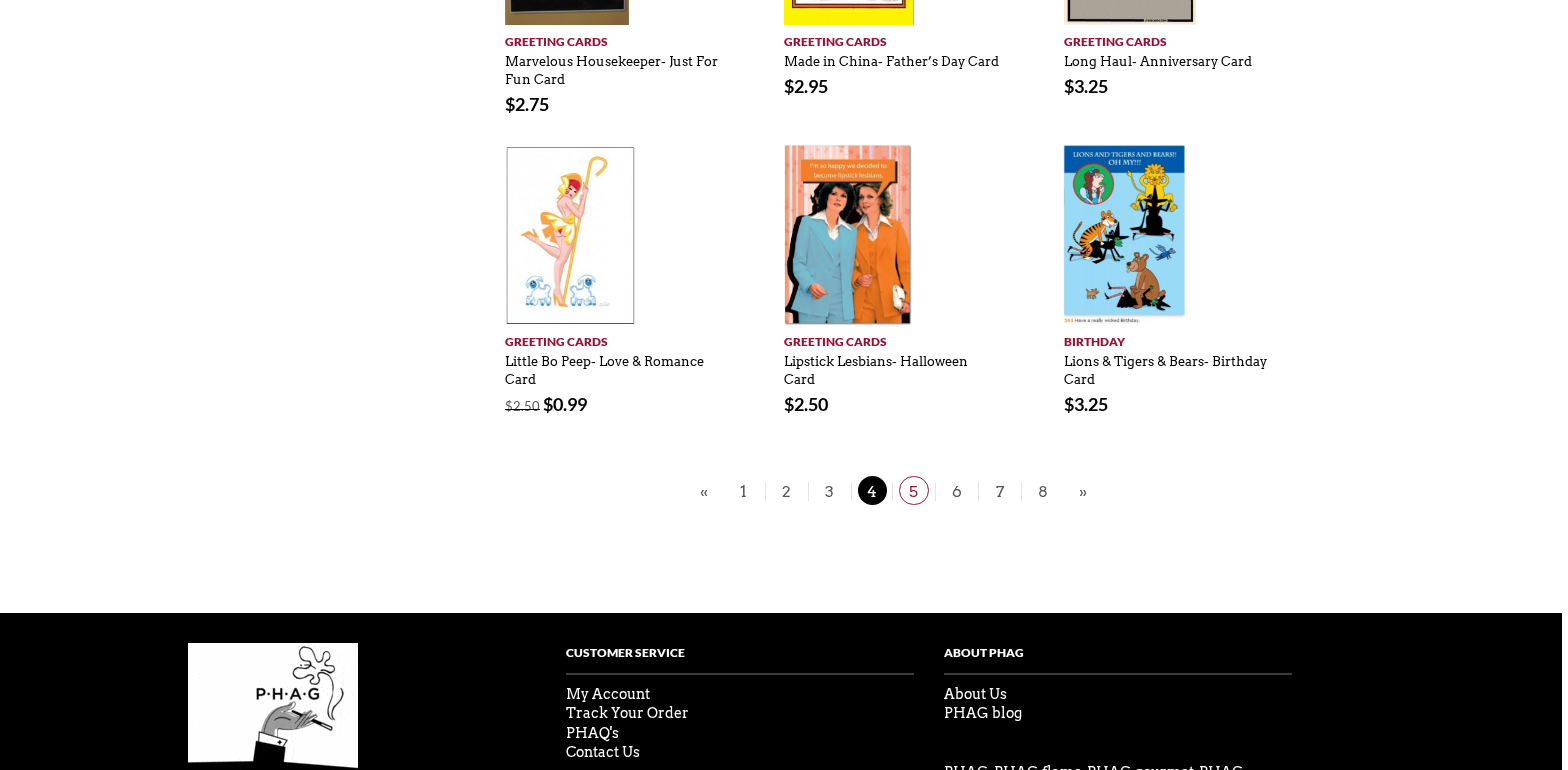 click on "5" at bounding box center [914, 490] 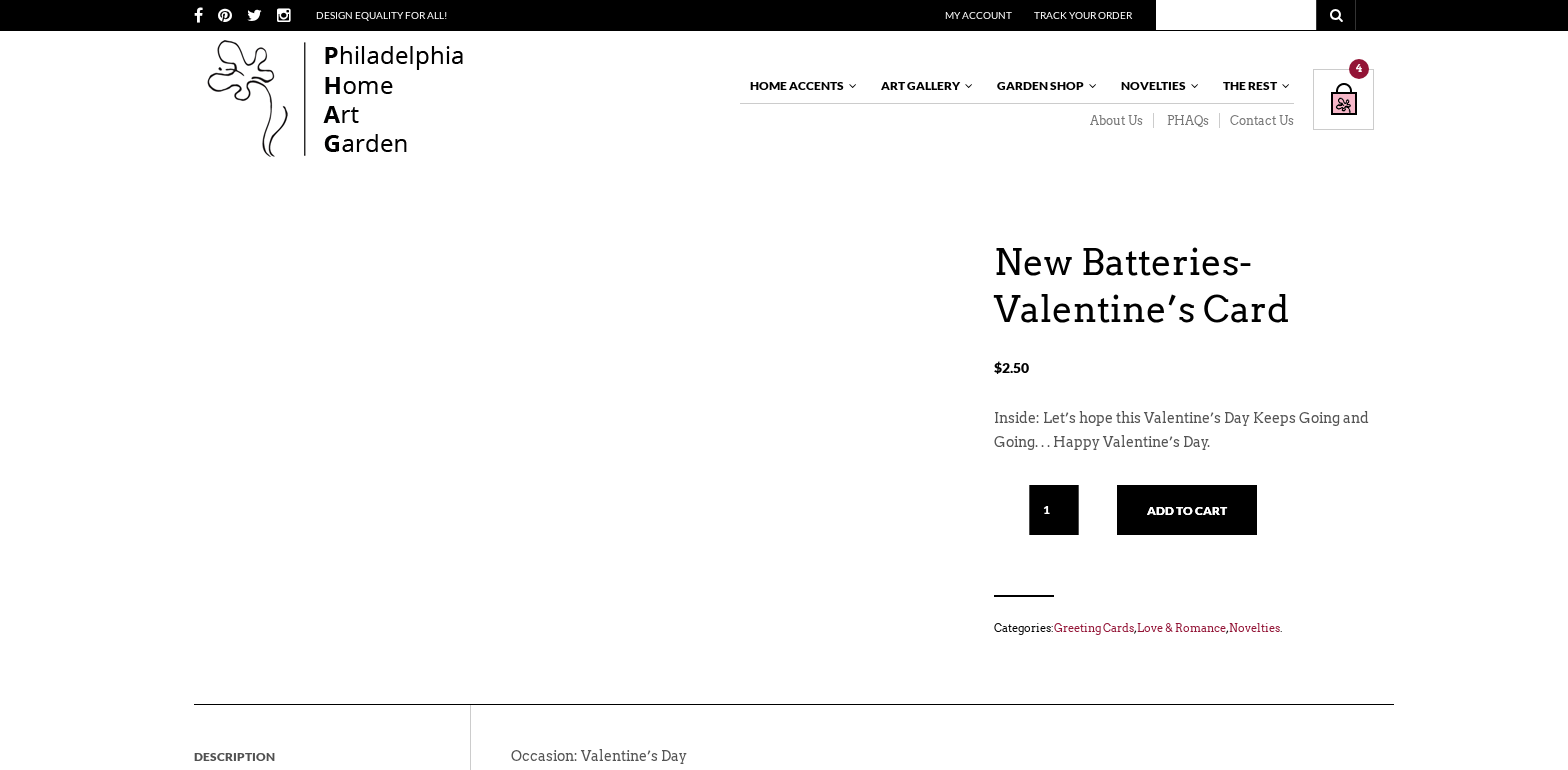 scroll, scrollTop: 0, scrollLeft: 0, axis: both 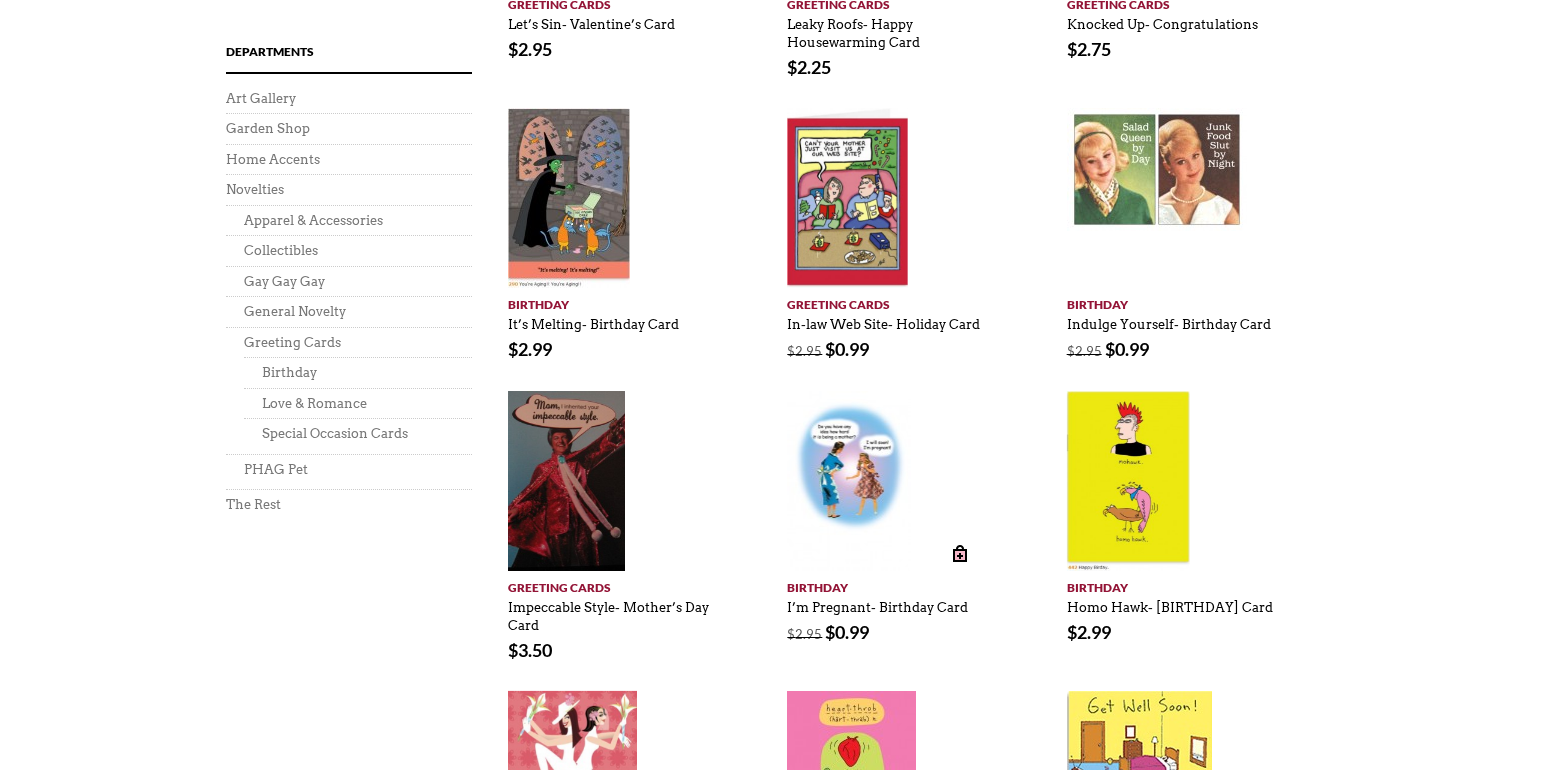 click at bounding box center [848, 481] 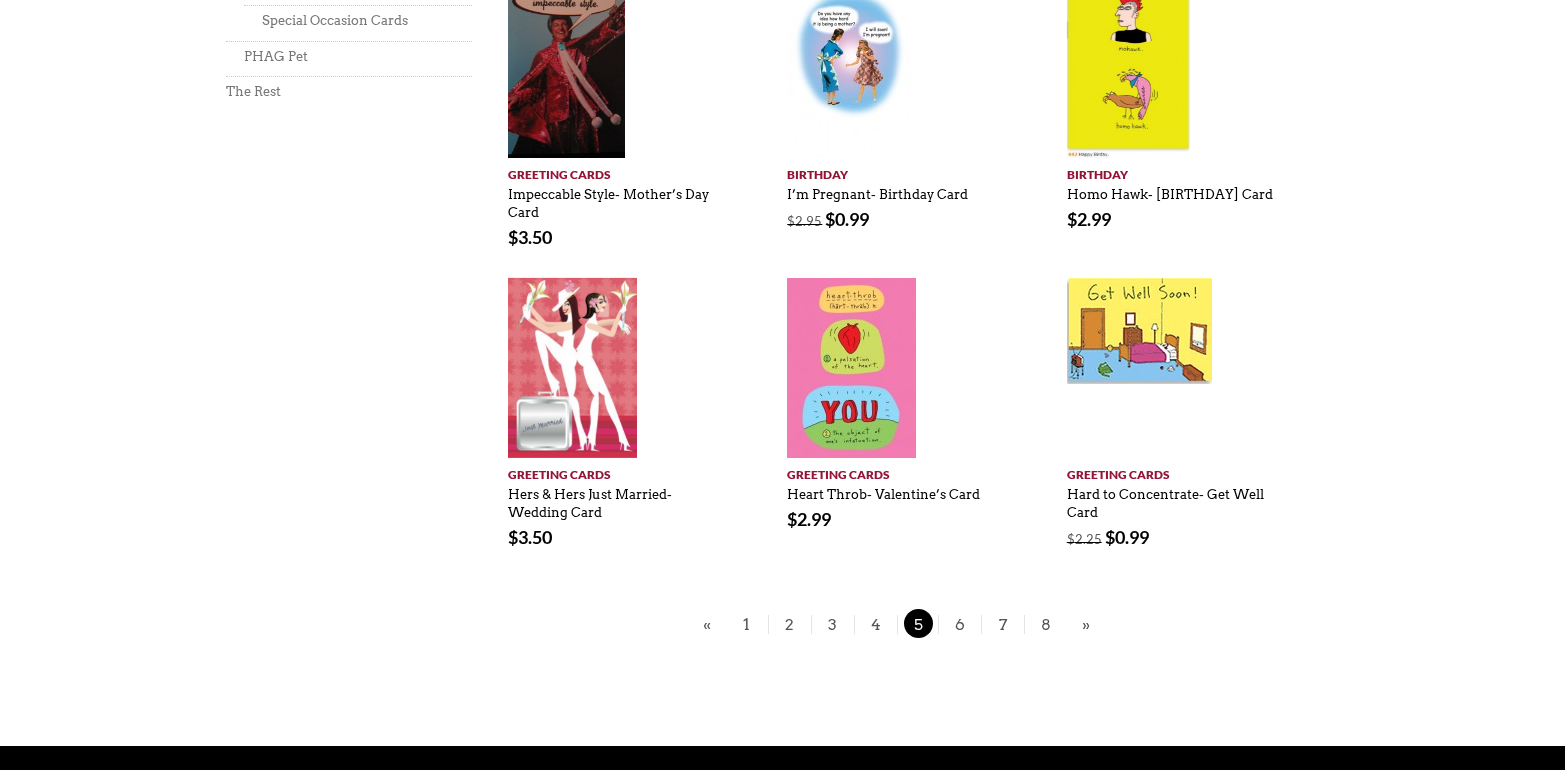 scroll, scrollTop: 1439, scrollLeft: 3, axis: both 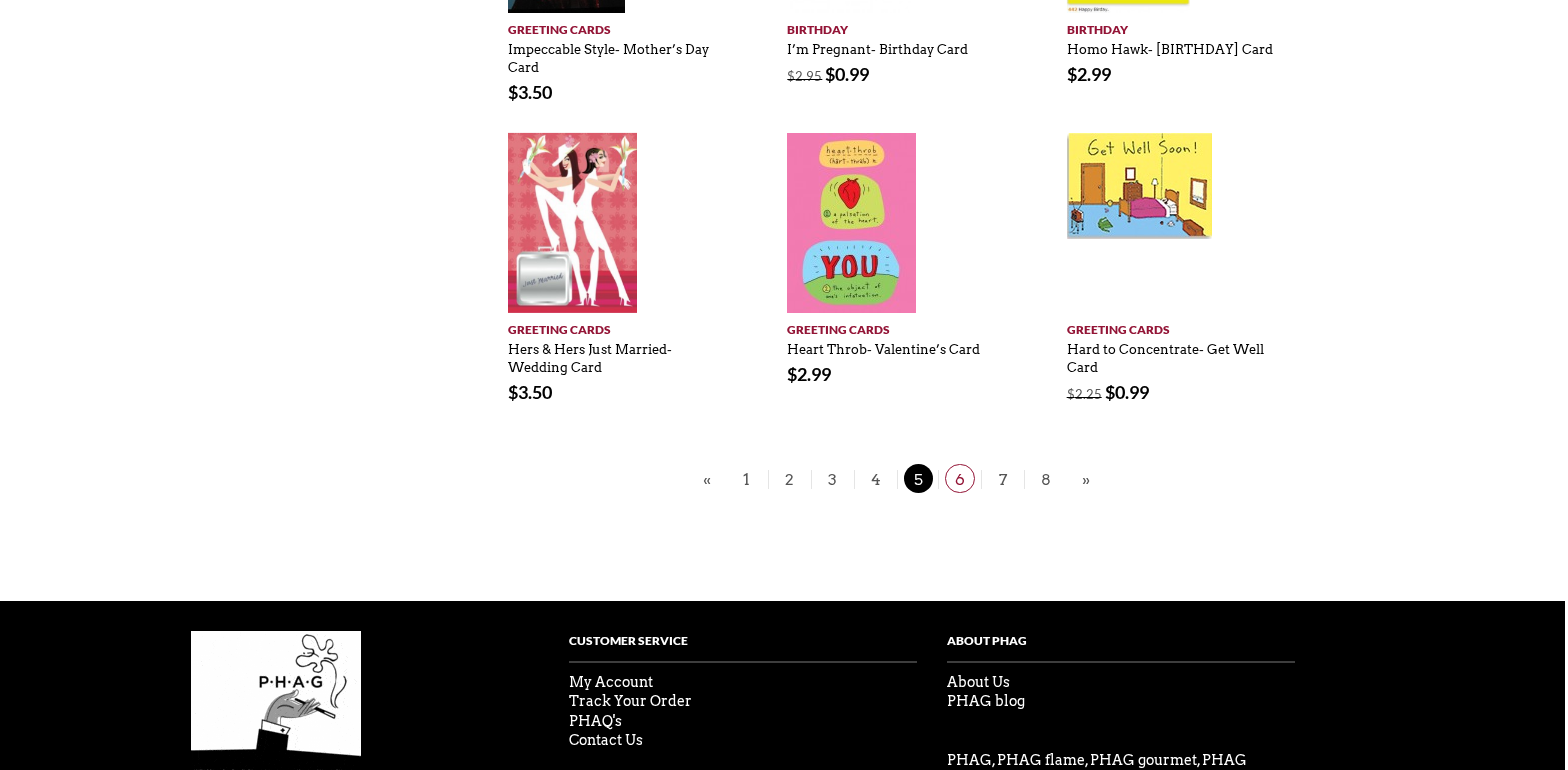 click on "6" at bounding box center [960, 478] 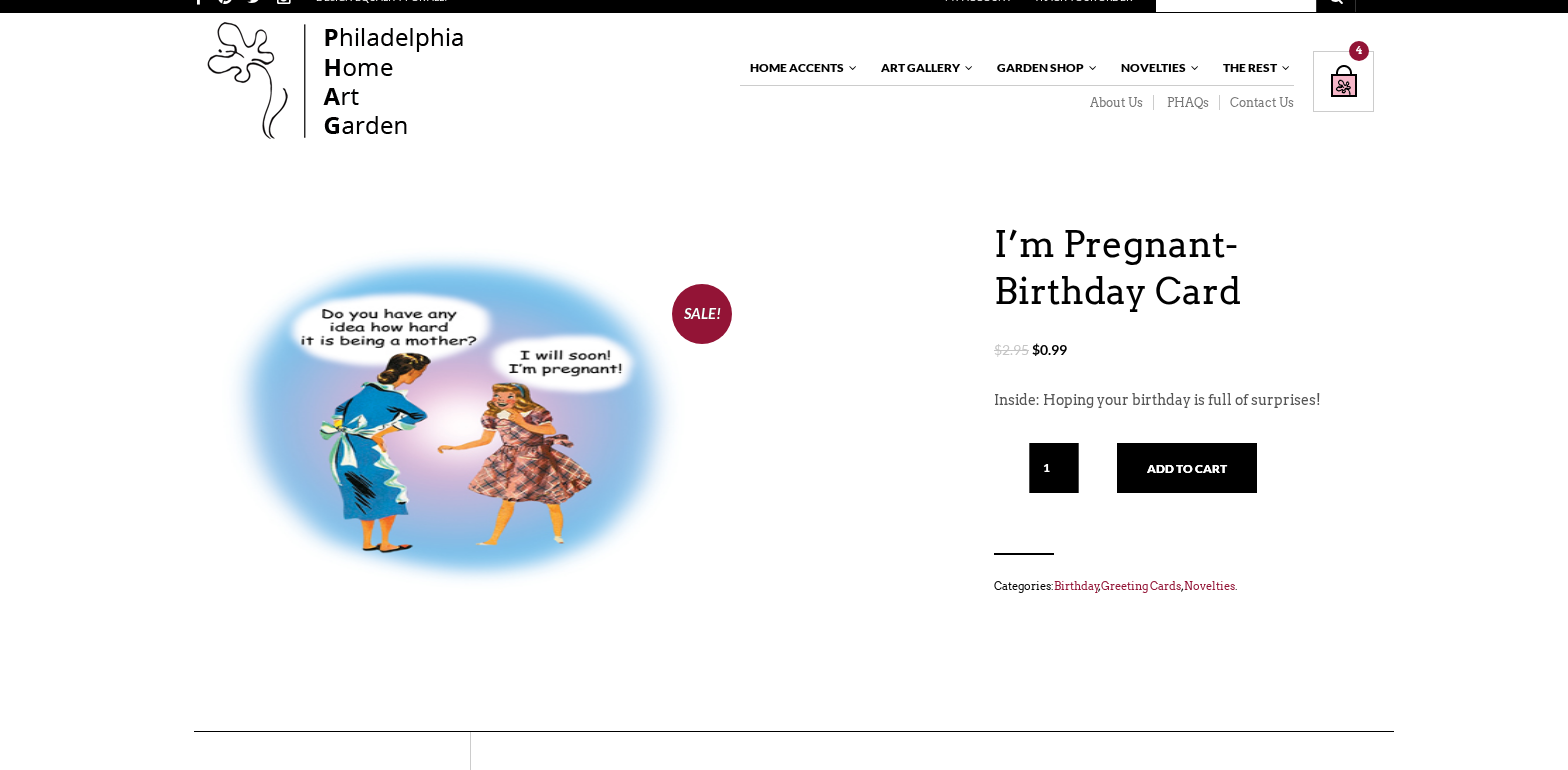 scroll, scrollTop: 16, scrollLeft: 0, axis: vertical 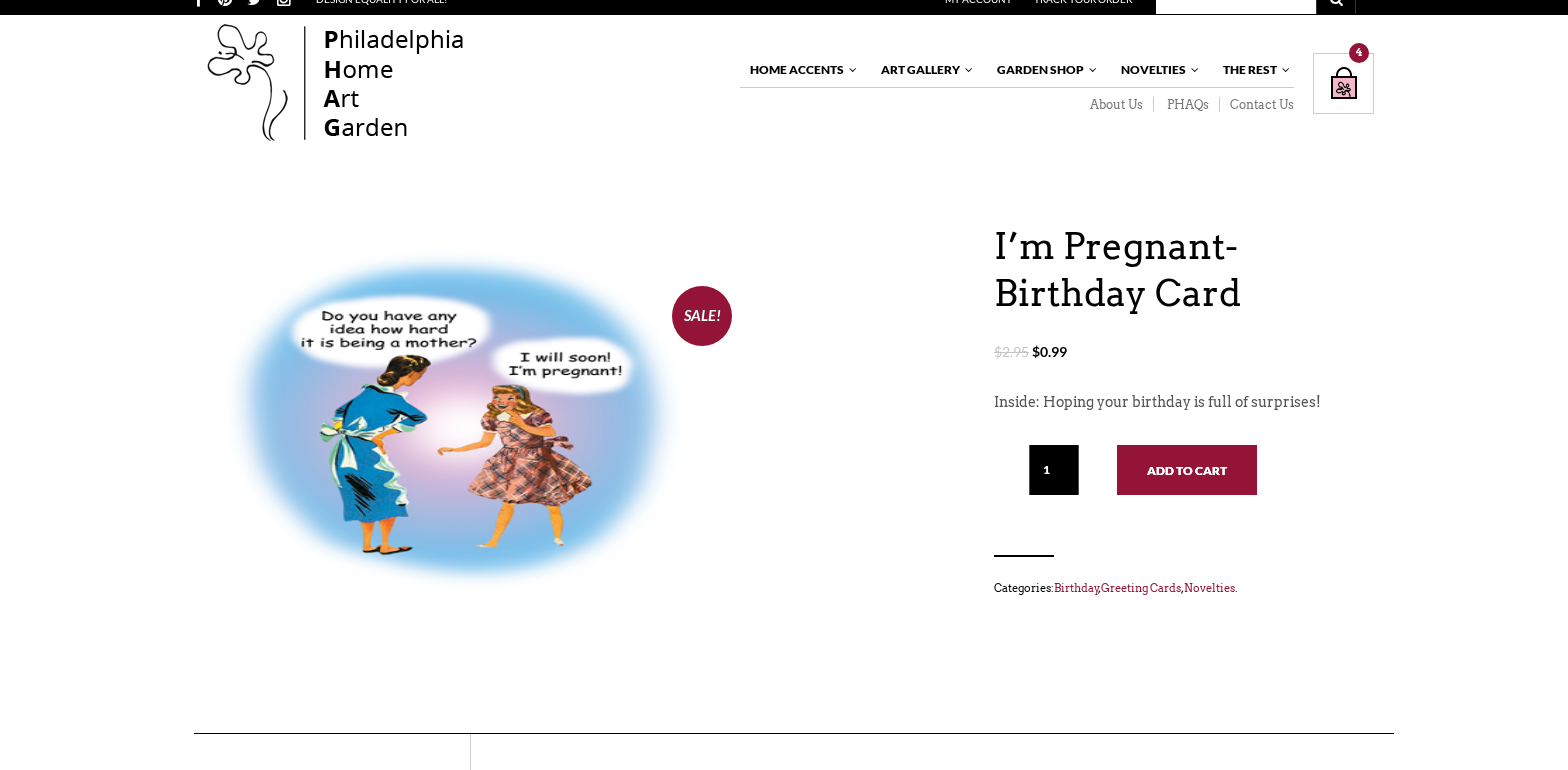 click on "Add to cart" at bounding box center (1187, 470) 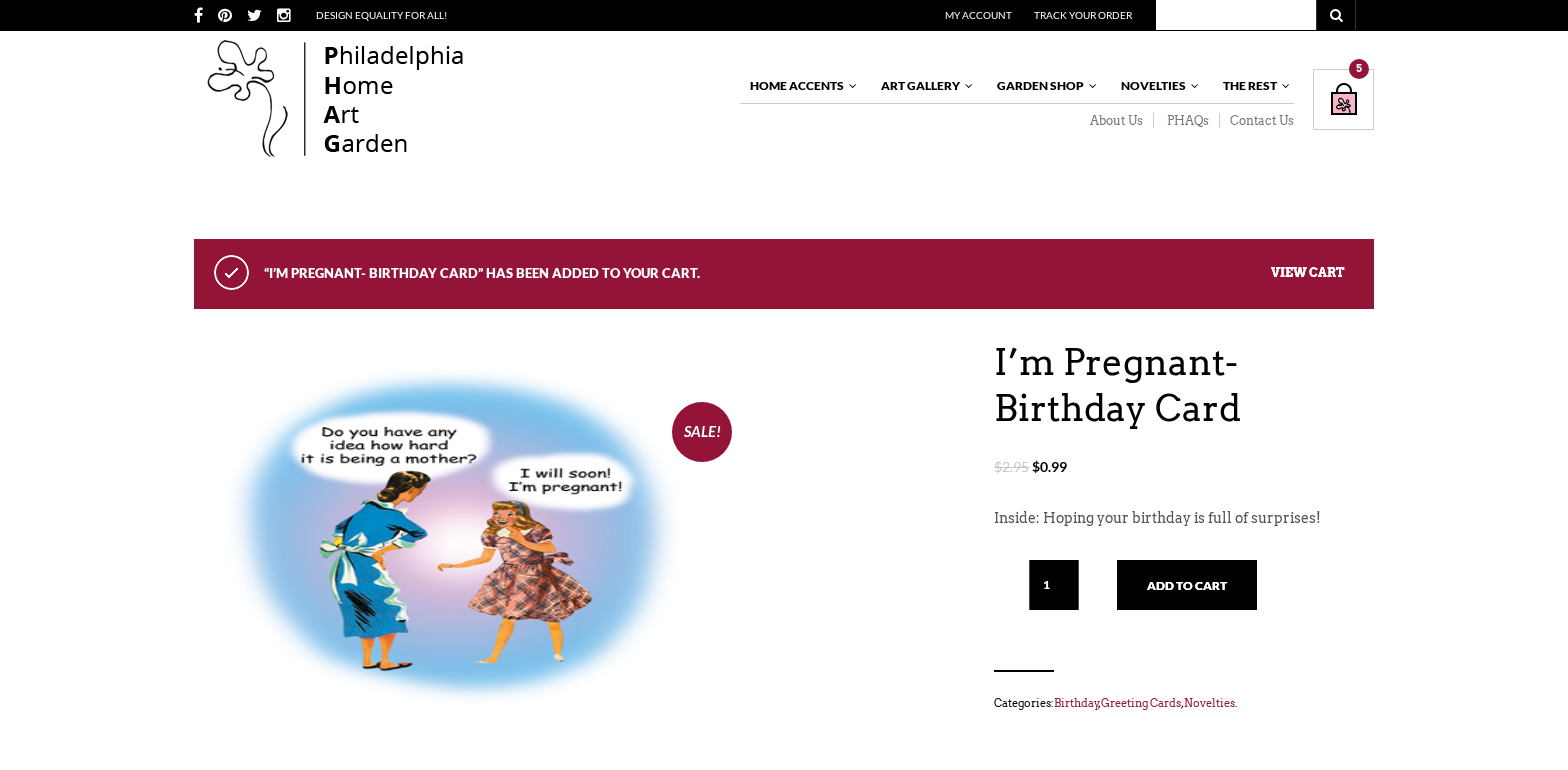 scroll, scrollTop: 0, scrollLeft: 0, axis: both 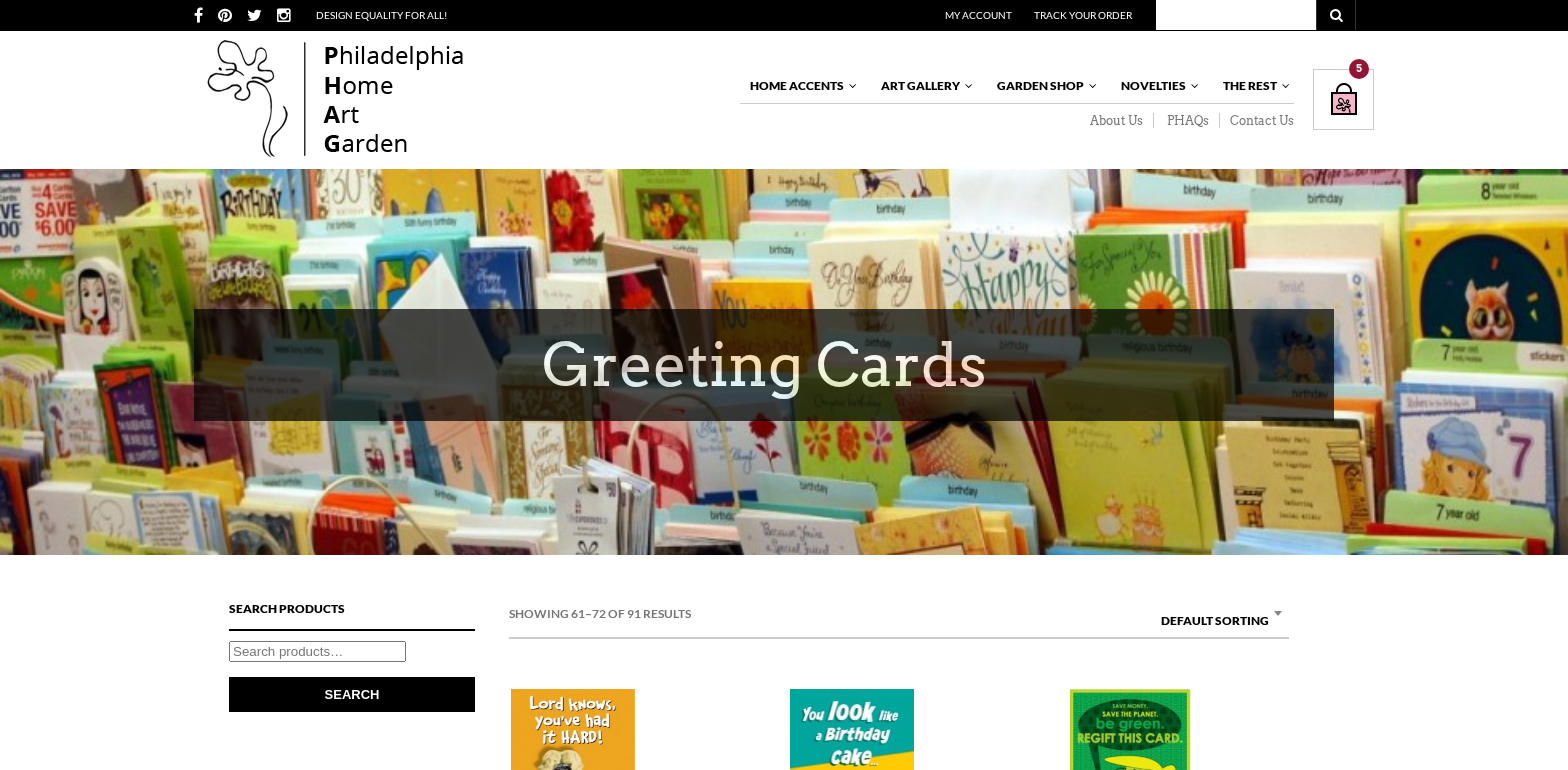 click on "5" at bounding box center (1359, 69) 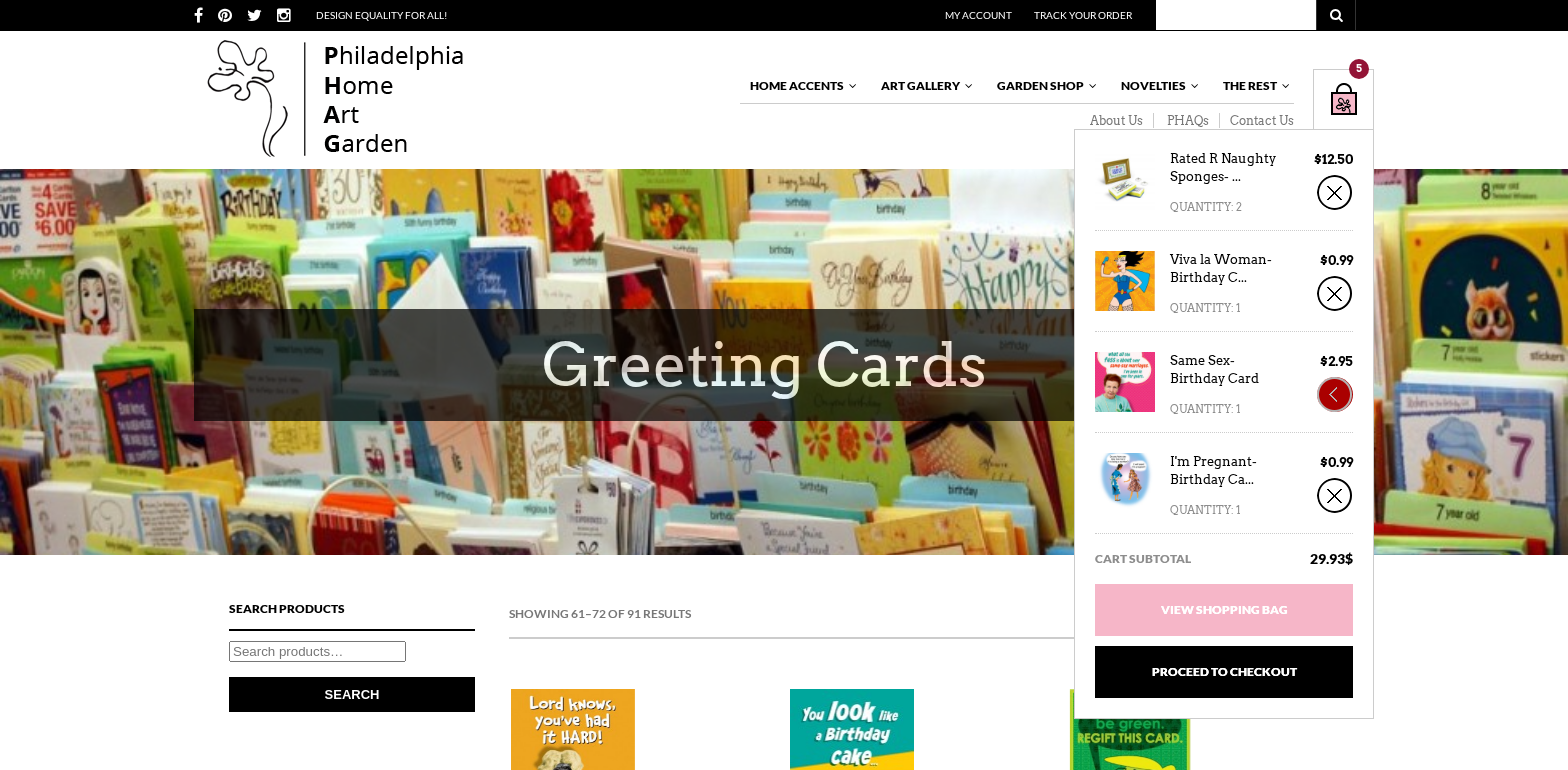 click on "×" at bounding box center [1335, 394] 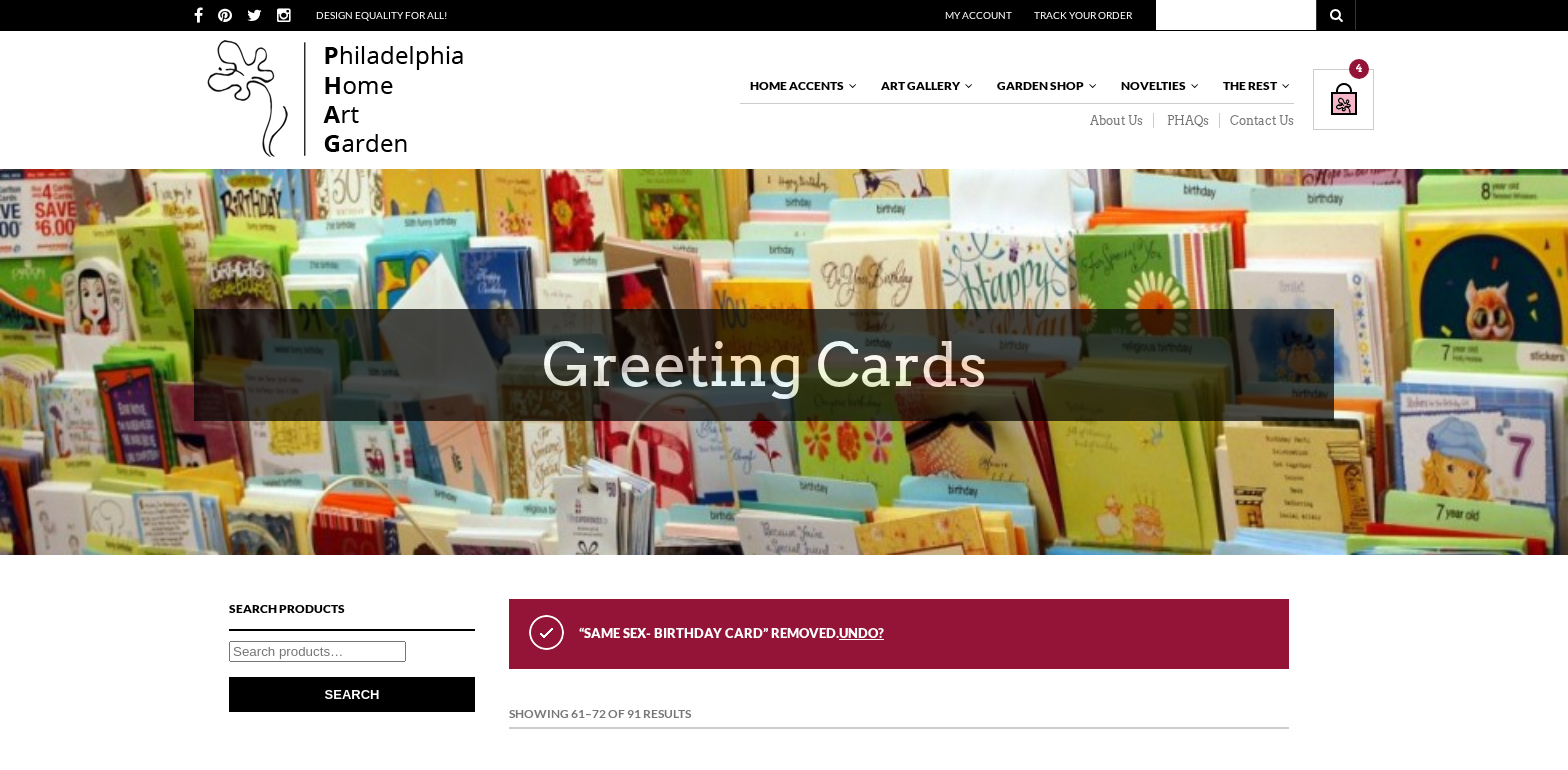 scroll, scrollTop: 0, scrollLeft: 0, axis: both 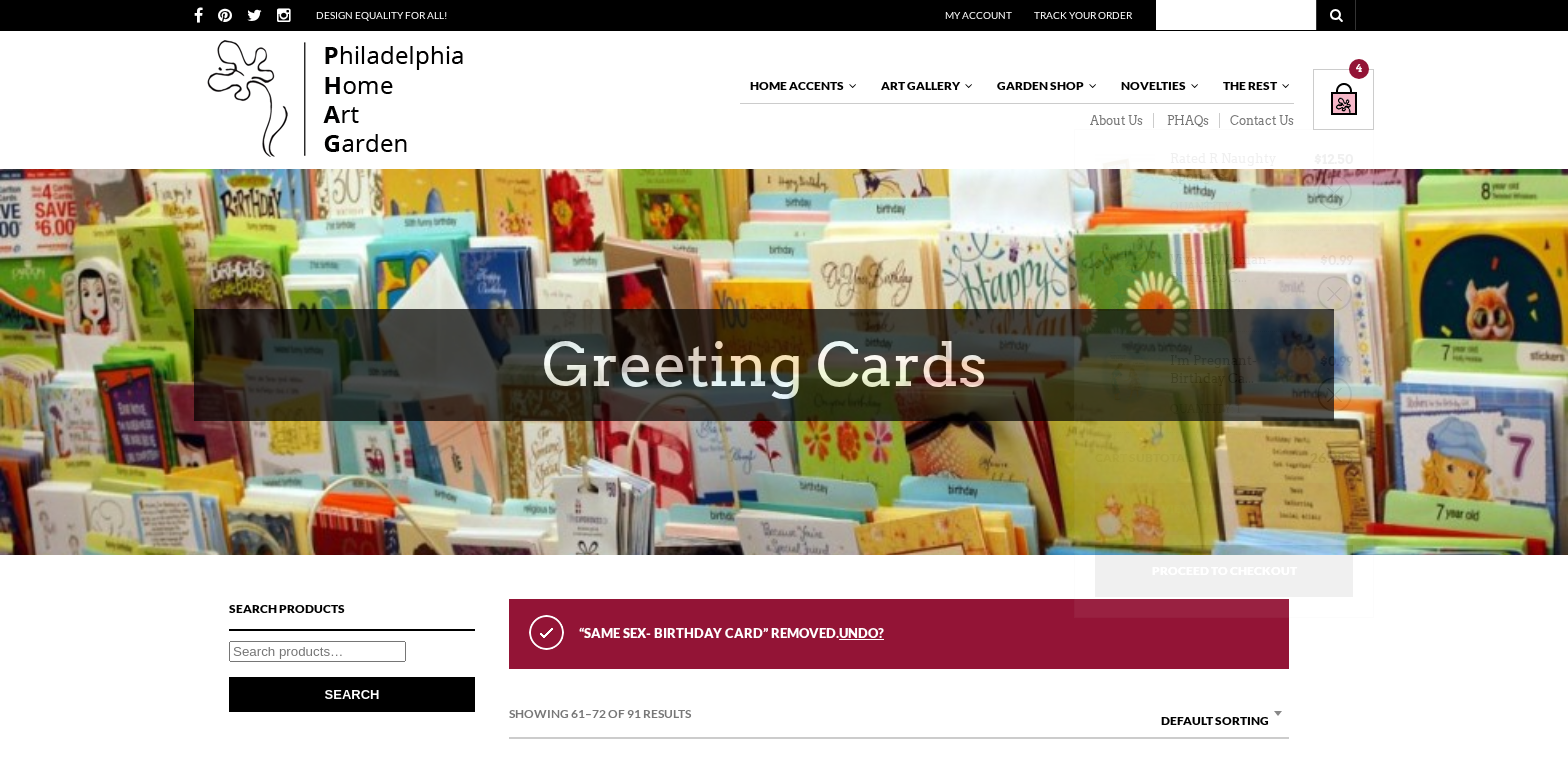 click on "Shopping Bag
$ 26.98   / 4 item(s)
4" at bounding box center (1343, 99) 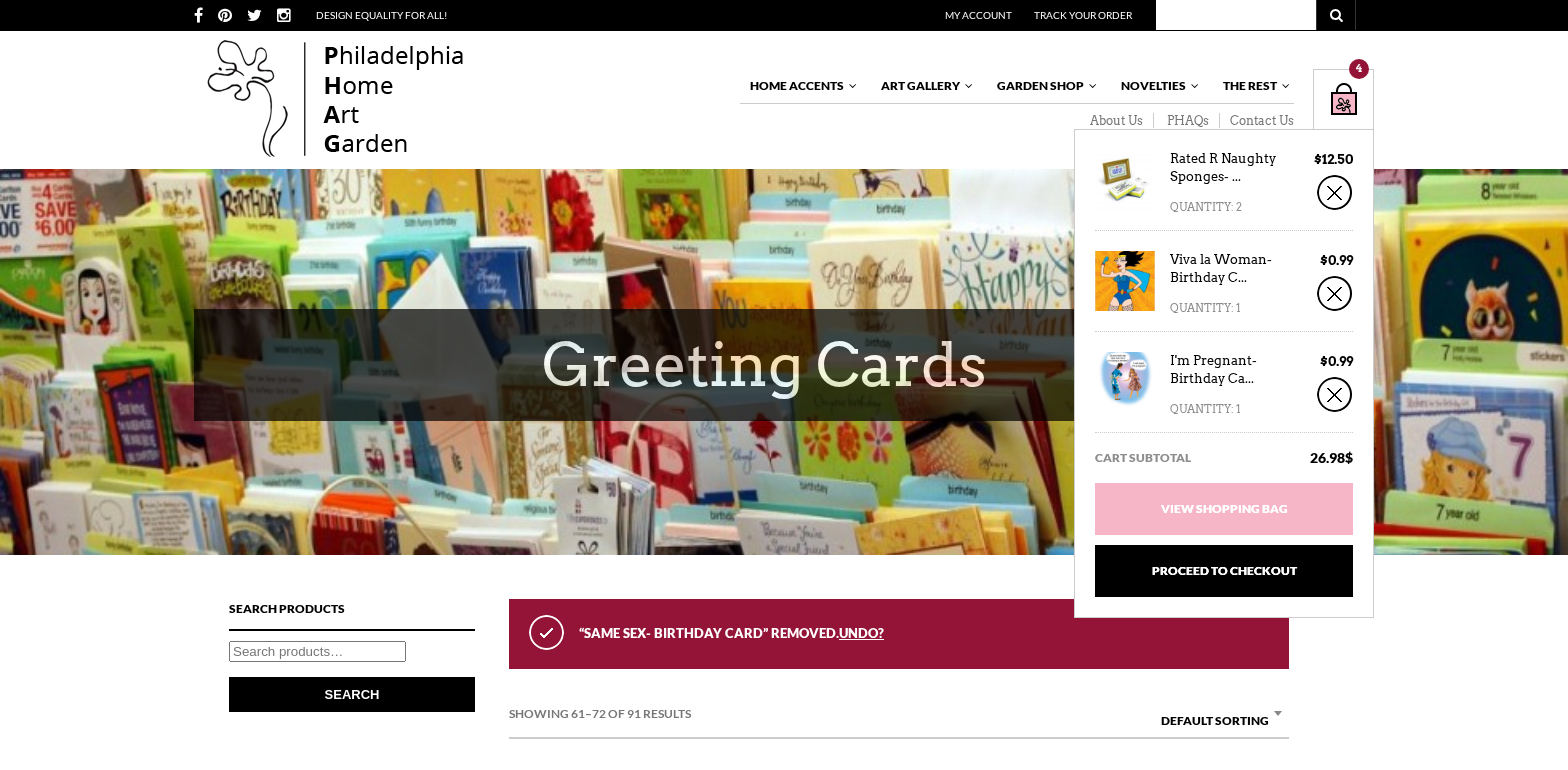 scroll, scrollTop: 4, scrollLeft: 0, axis: vertical 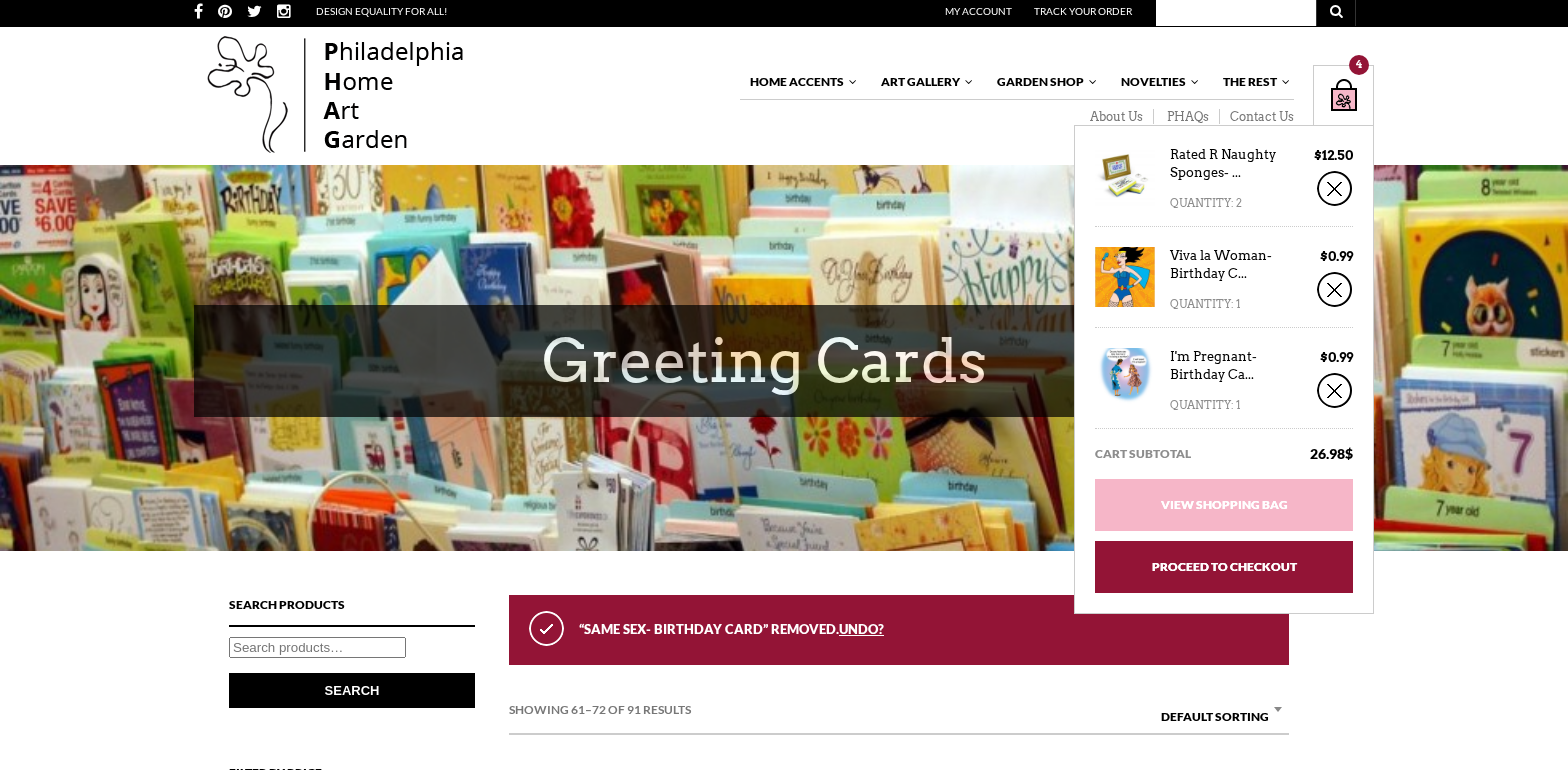 click on "Proceed to Checkout" at bounding box center [1224, 567] 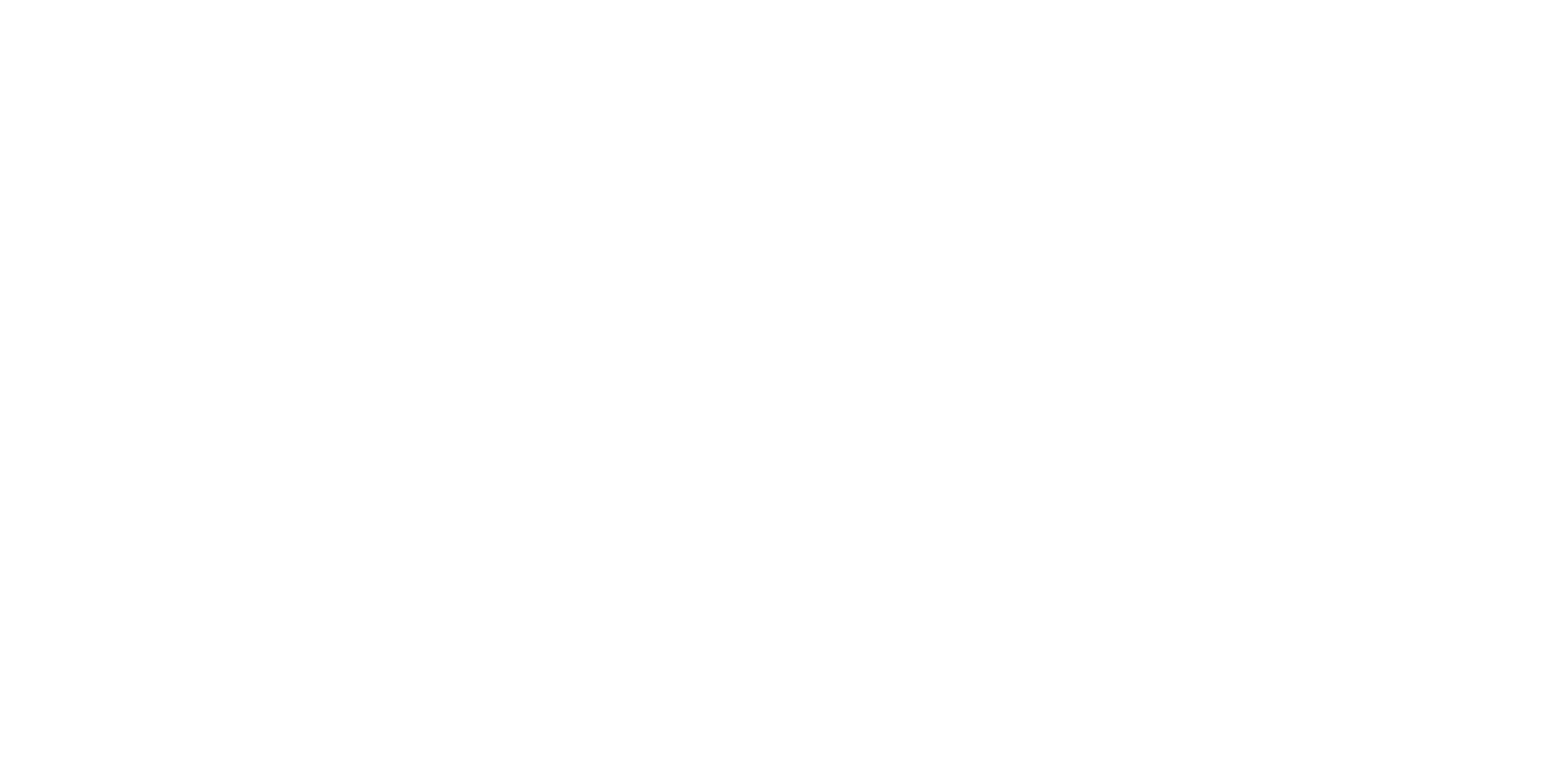 scroll, scrollTop: 0, scrollLeft: 0, axis: both 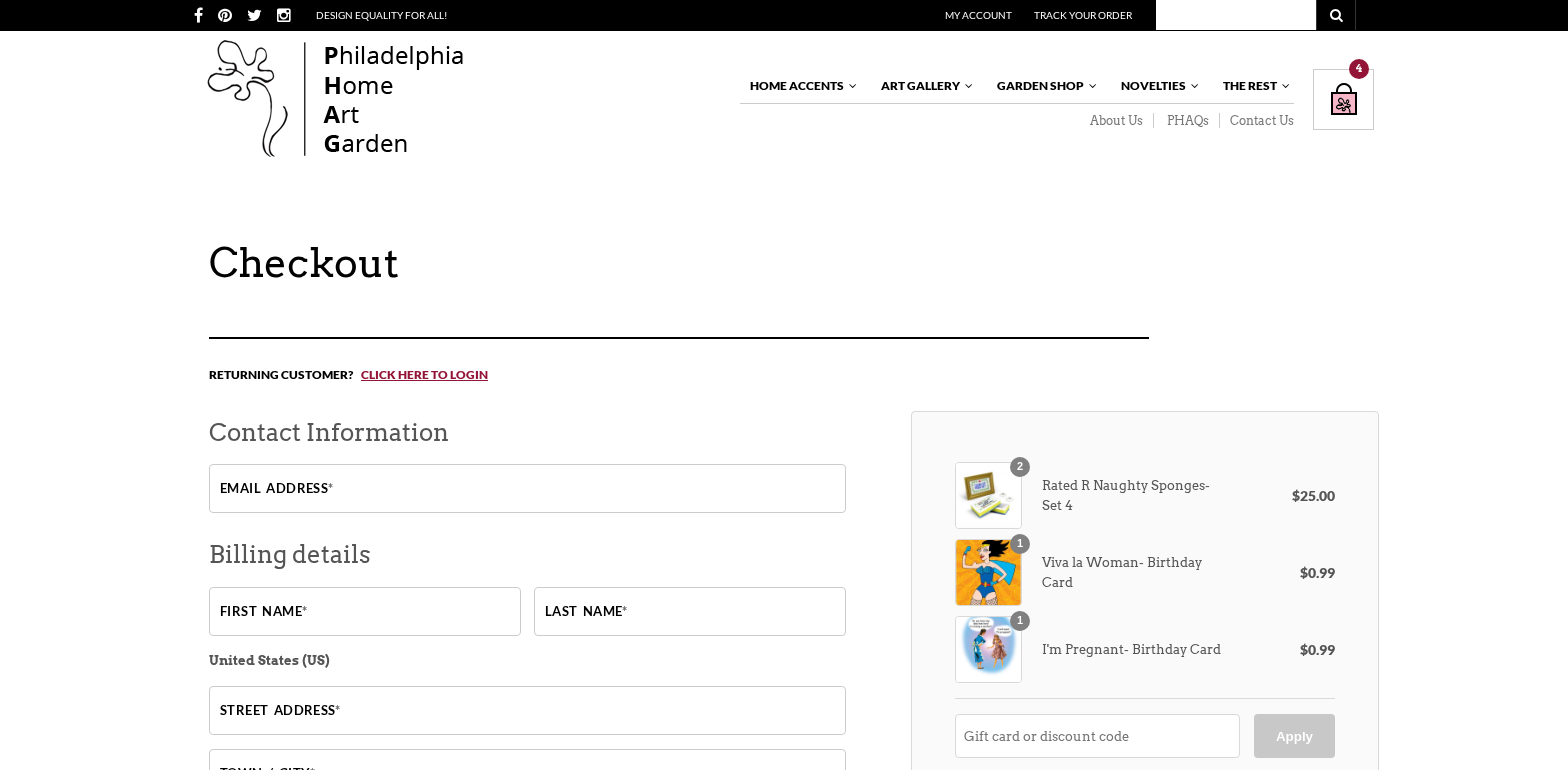 click on "Email address  *" at bounding box center [527, 488] 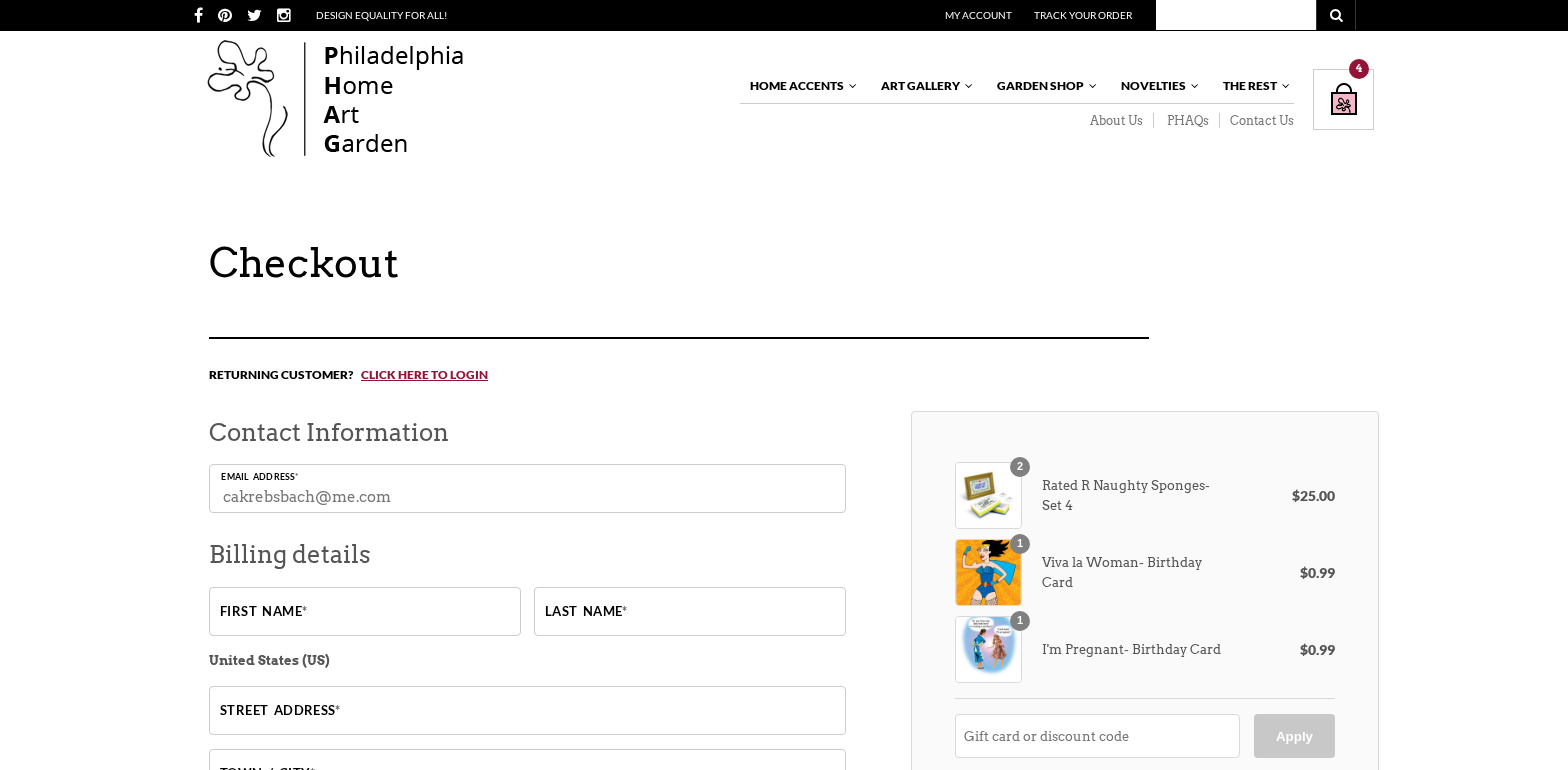 type on "cakrebsbach@me.com" 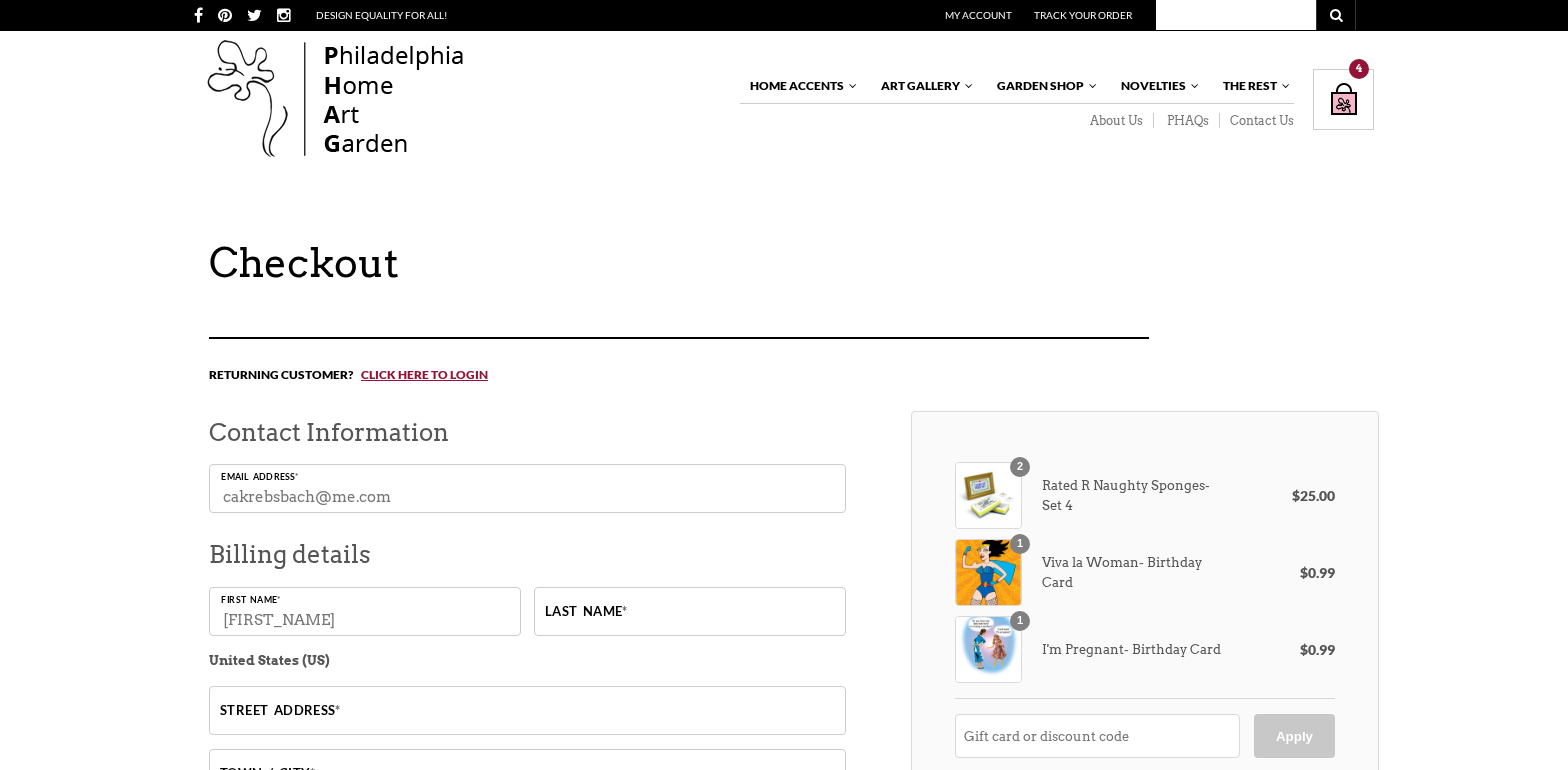 type on "[FIRST_NAME]" 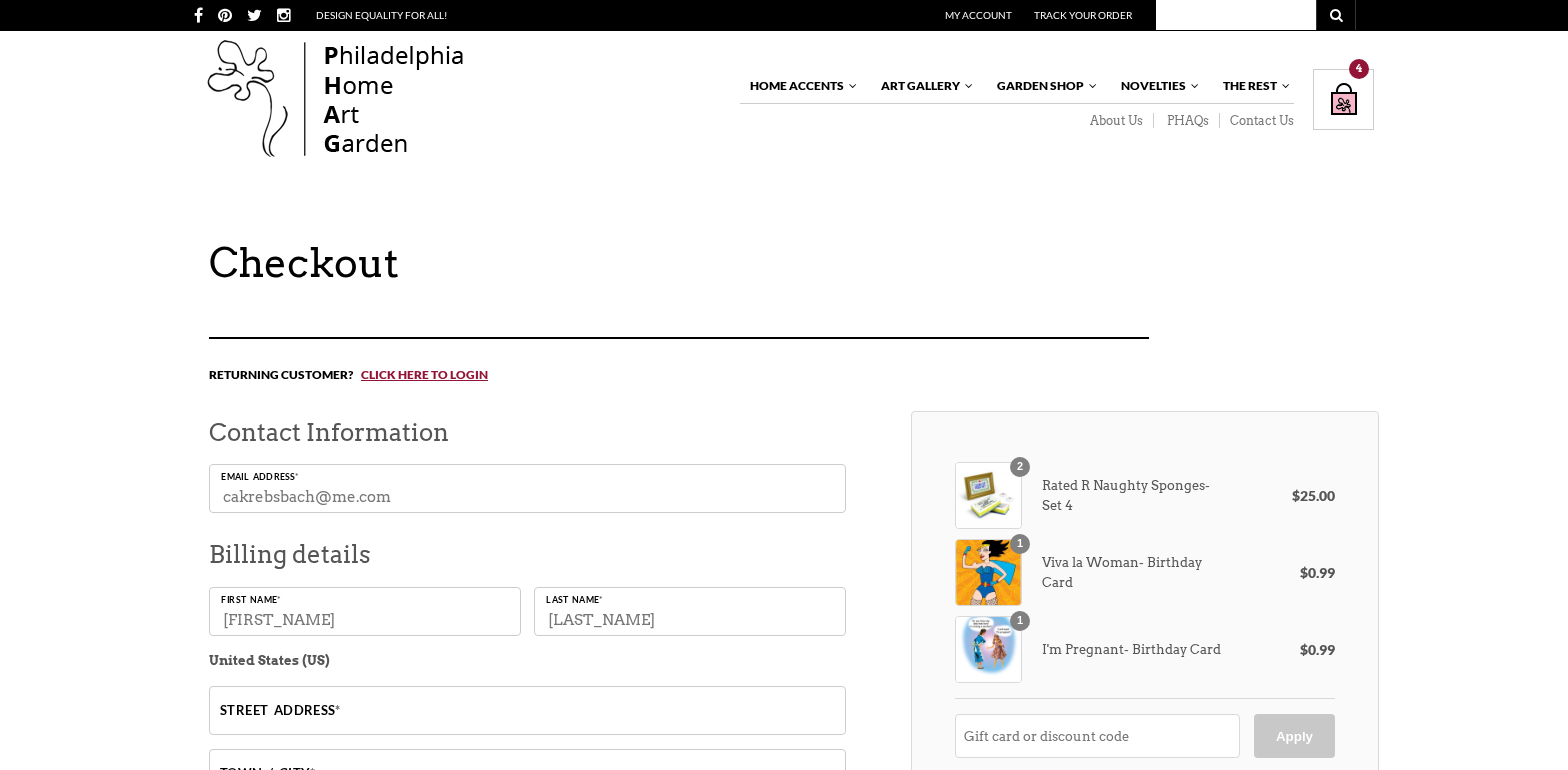 type on "[LAST_NAME]" 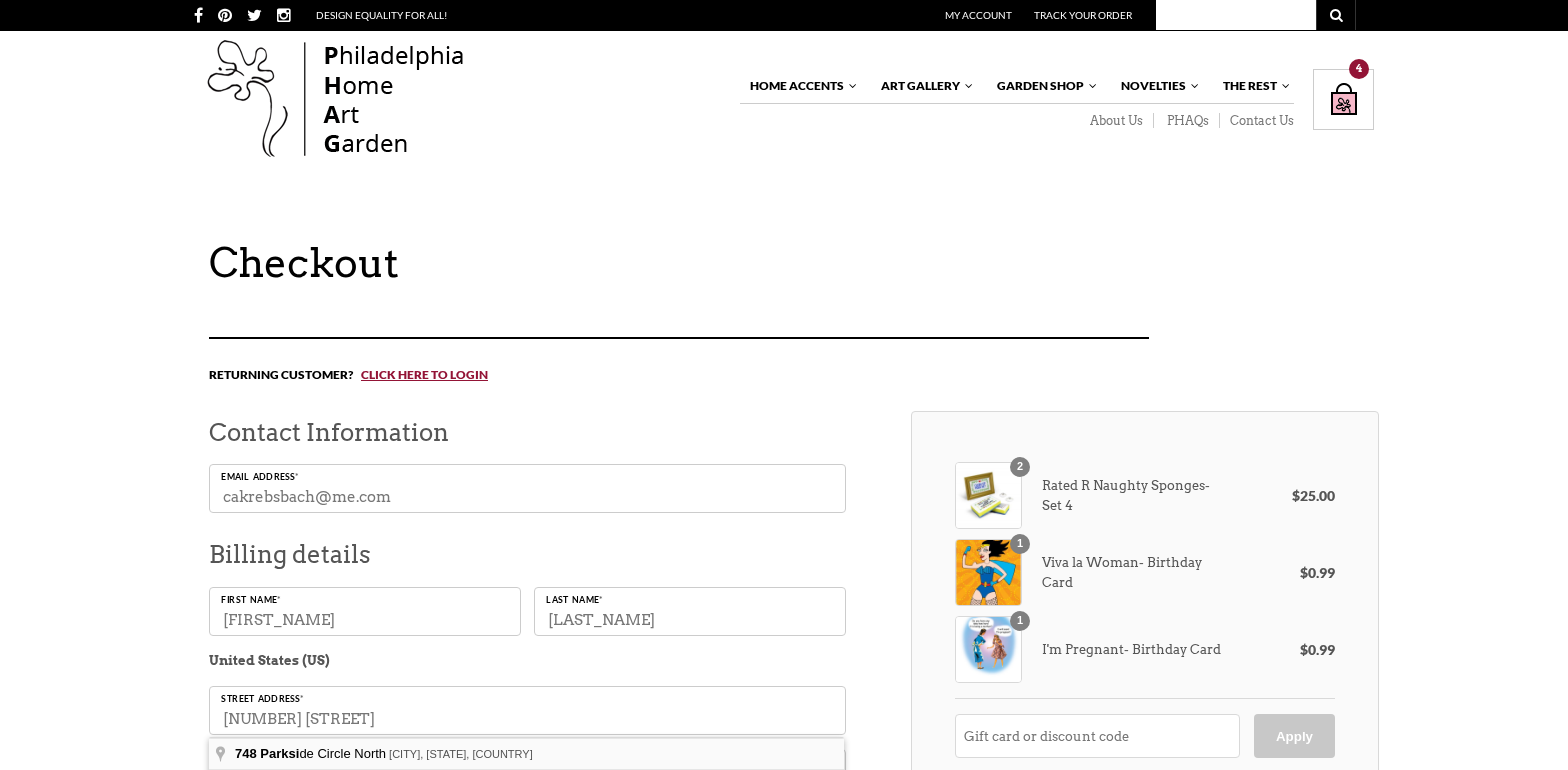 type on "[NUMBER] [STREET]" 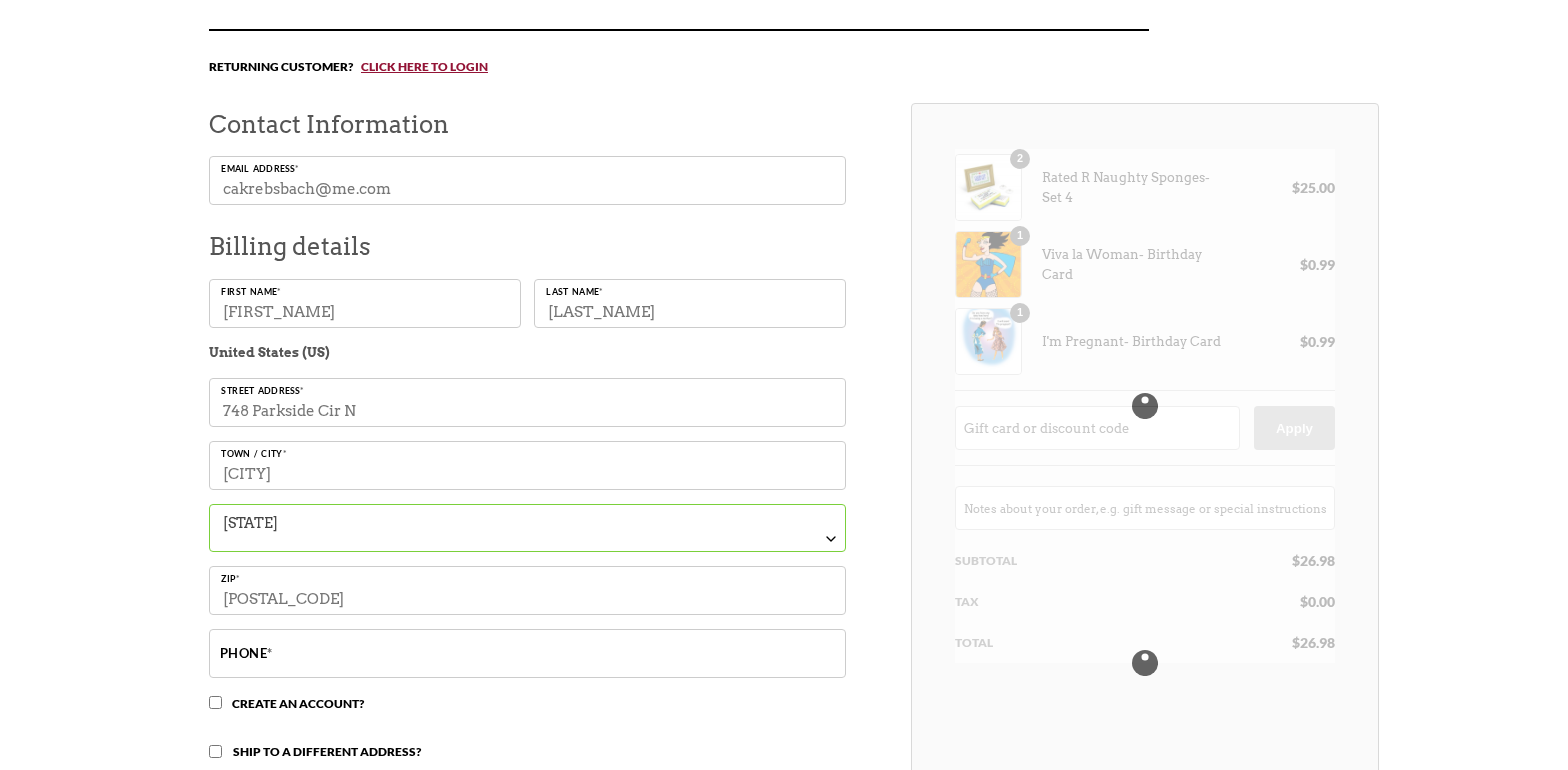 scroll, scrollTop: 374, scrollLeft: 0, axis: vertical 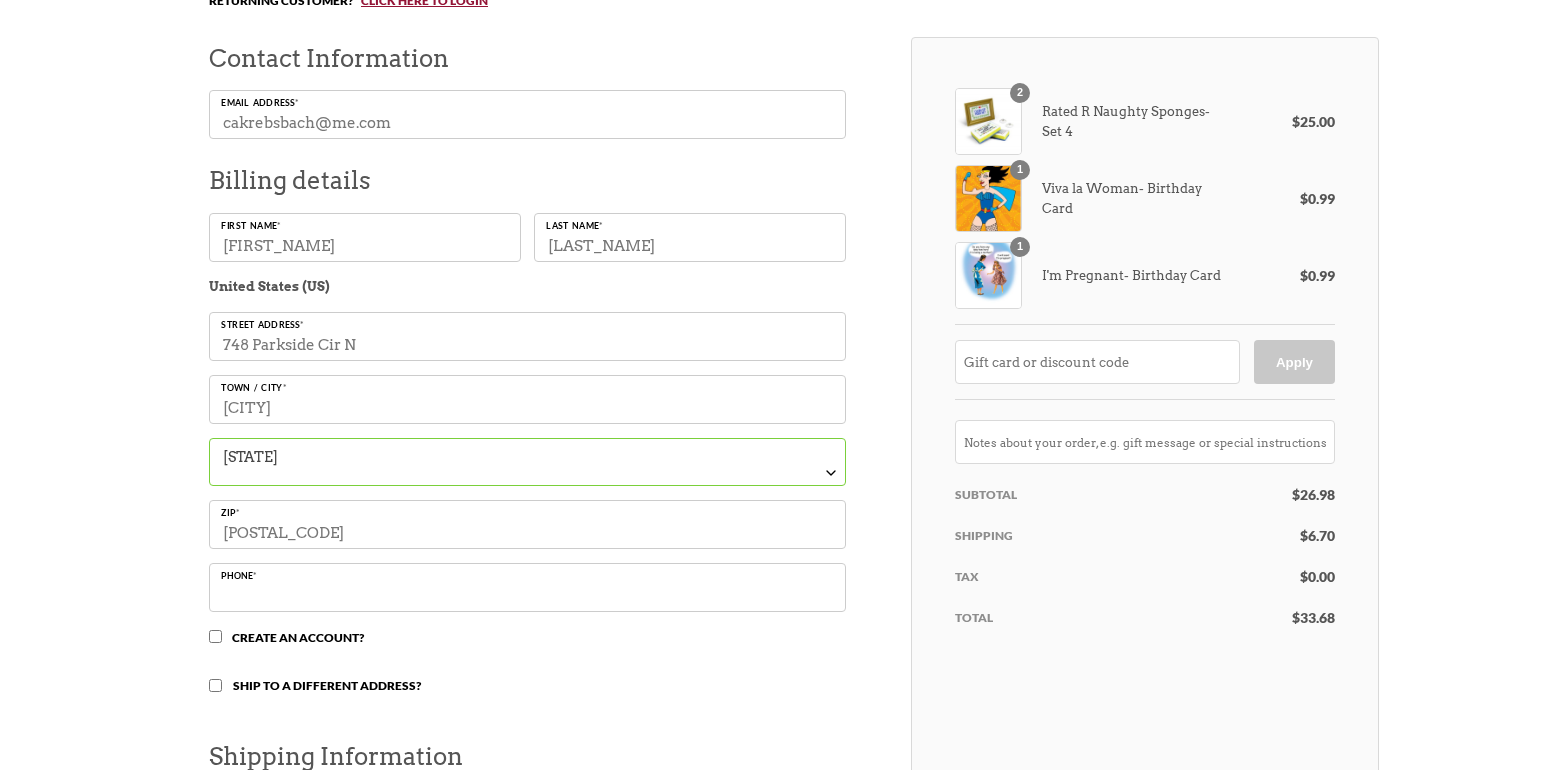 click on "Phone  *" at bounding box center (527, 587) 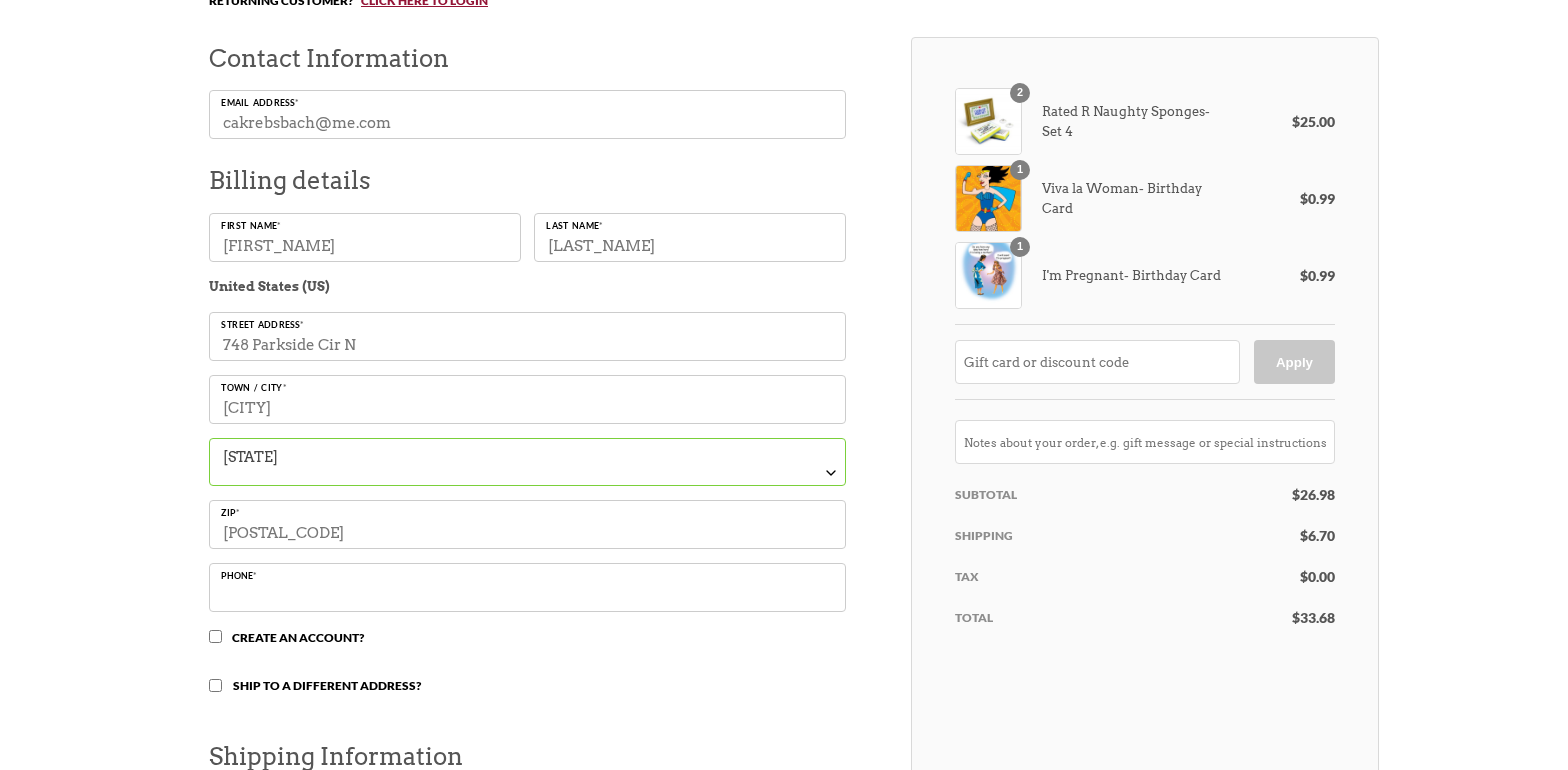 type on "[PHONE]" 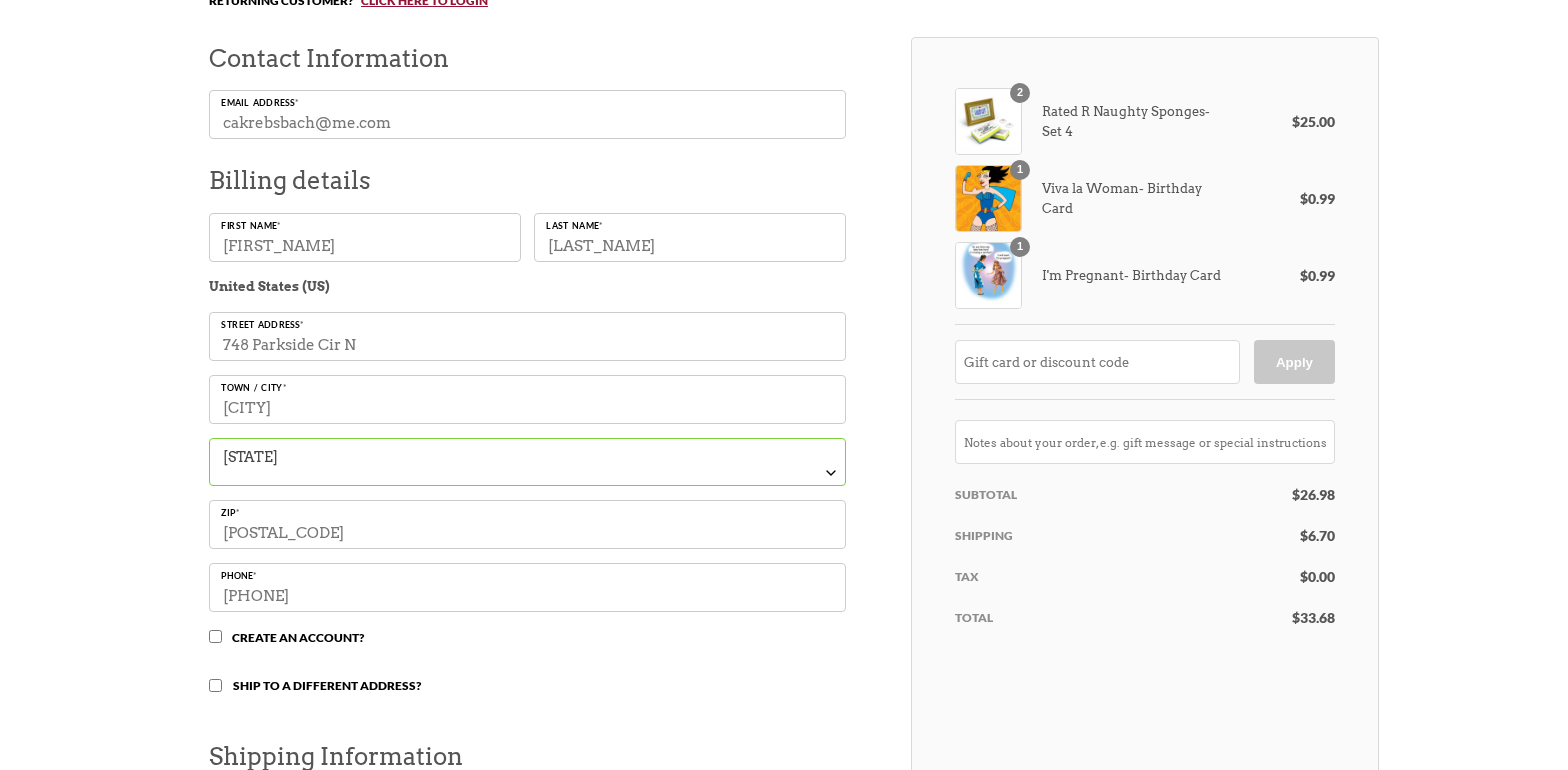 type on "[POSTAL_CODE]-[ZIP_EXT]" 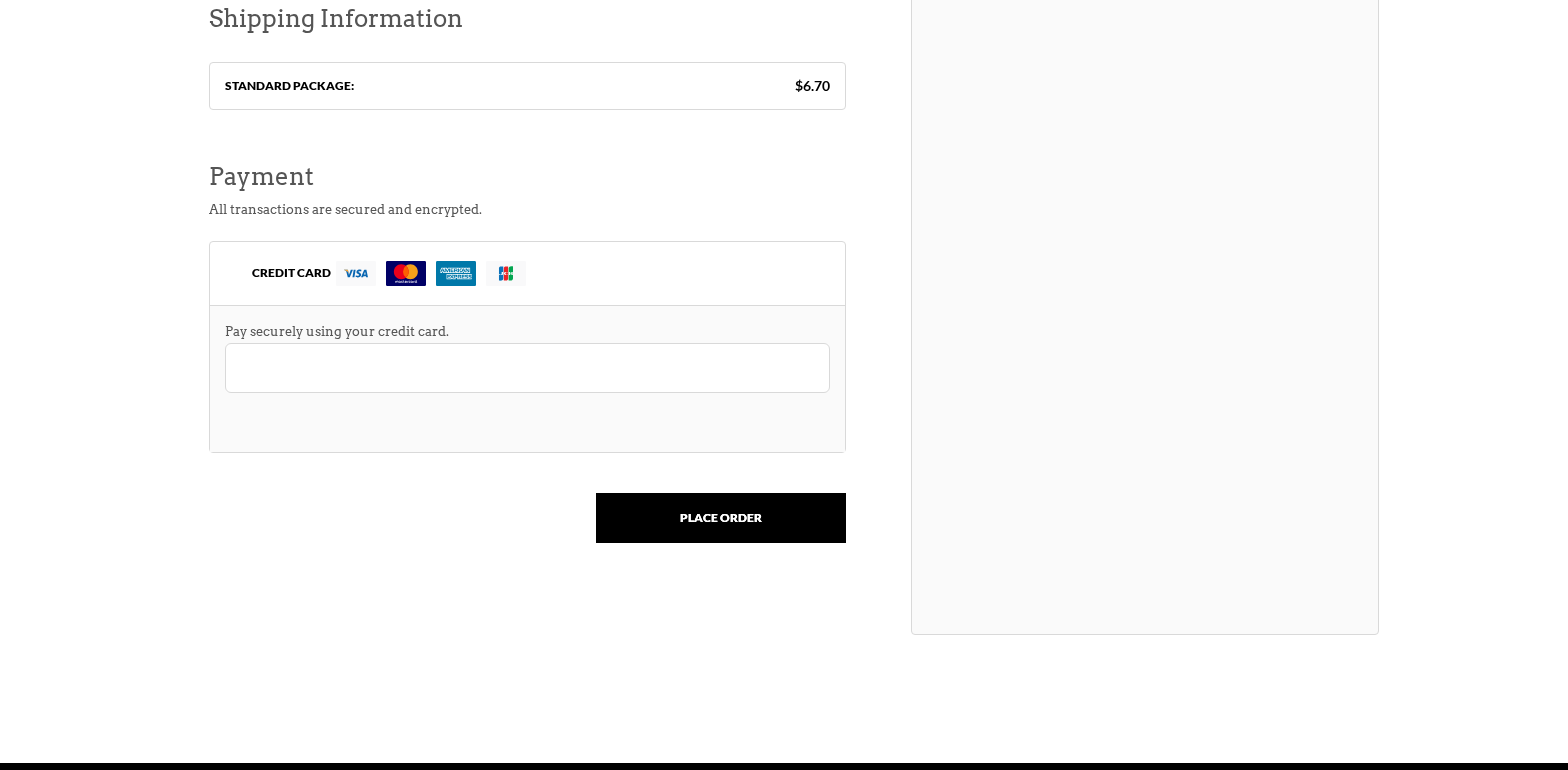 scroll, scrollTop: 1113, scrollLeft: 0, axis: vertical 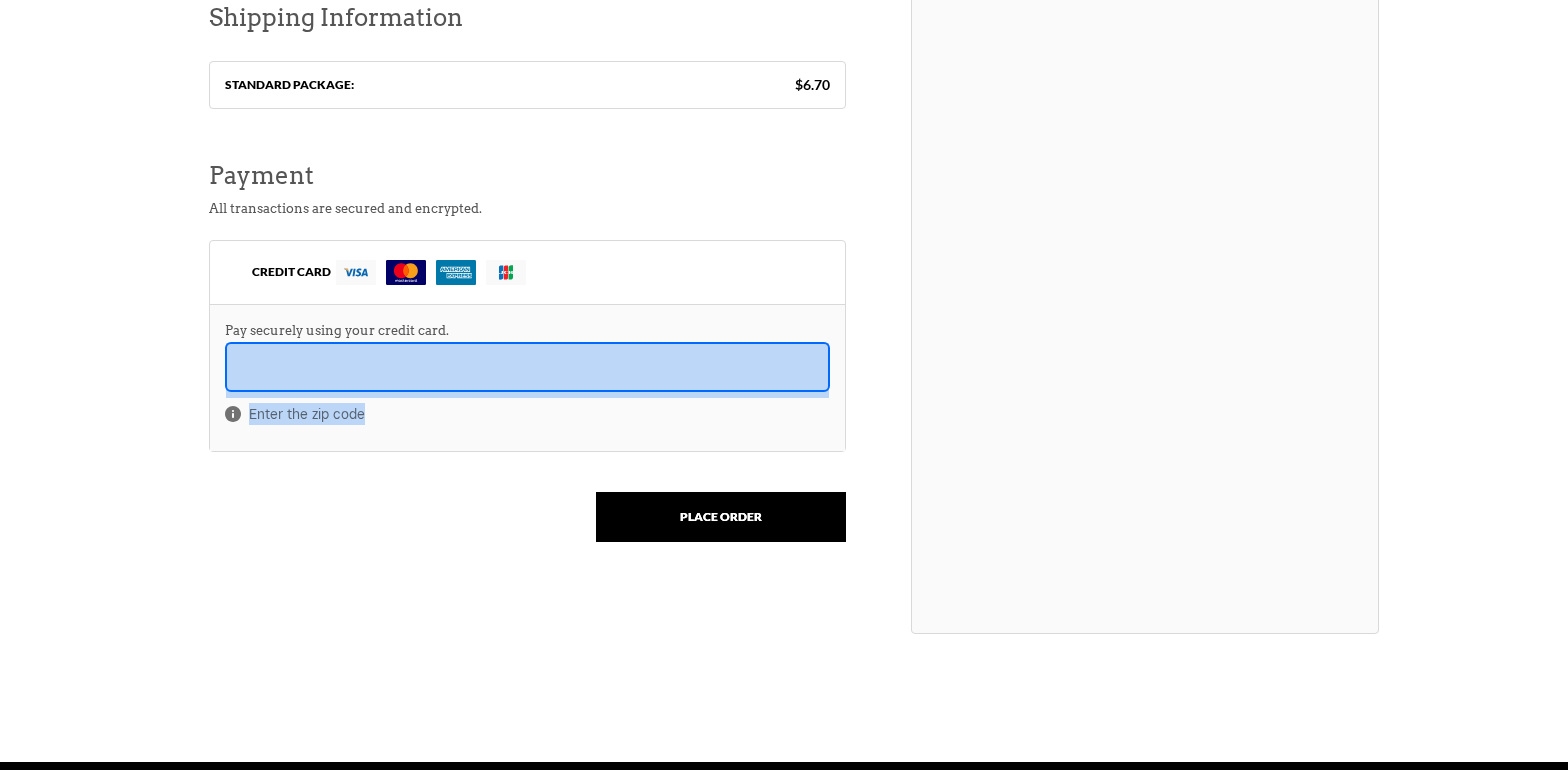 click on "Enter the zip code" at bounding box center (527, 389) 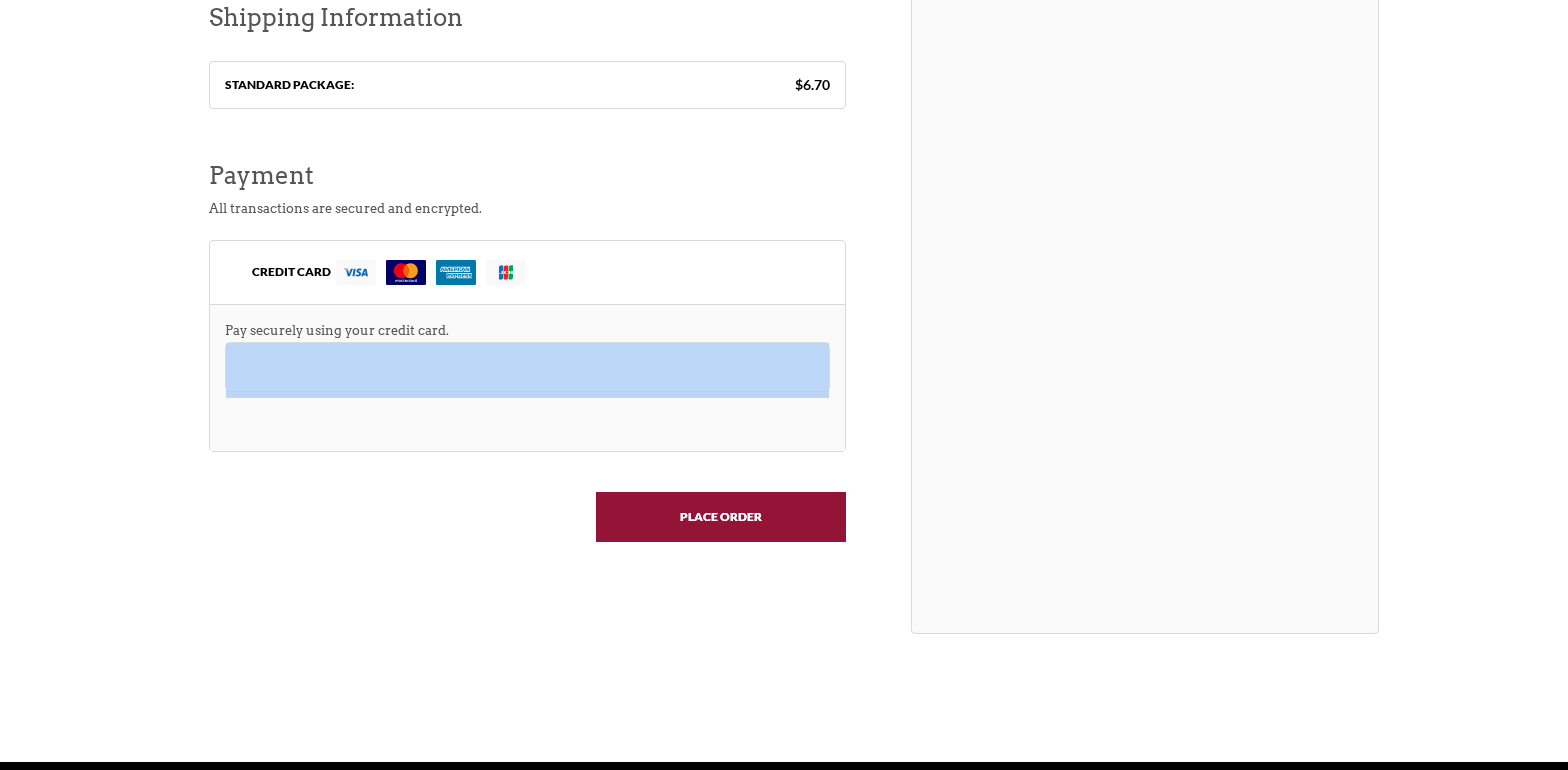 click on "Place order" at bounding box center [721, 517] 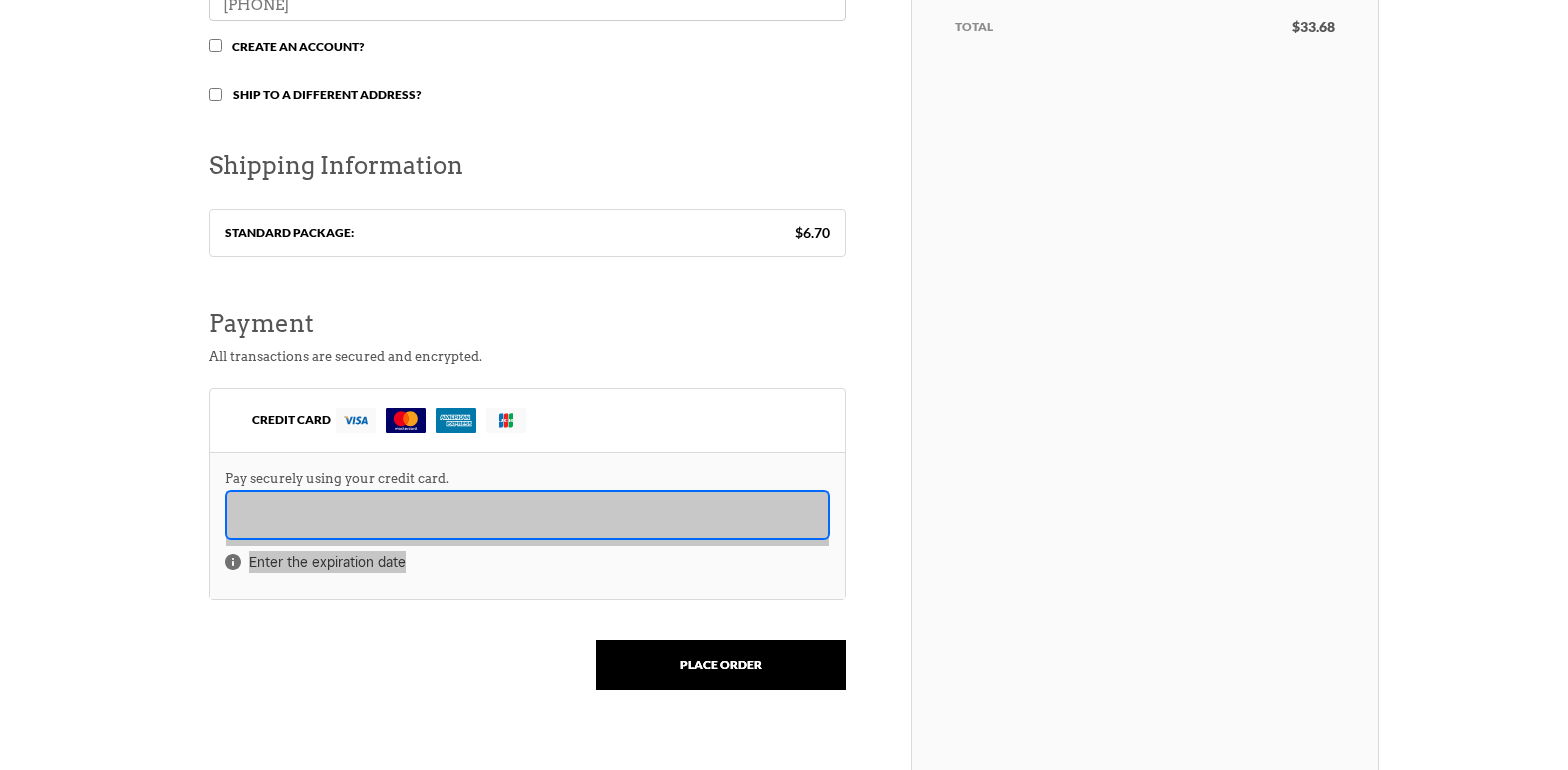 scroll, scrollTop: 1069, scrollLeft: 0, axis: vertical 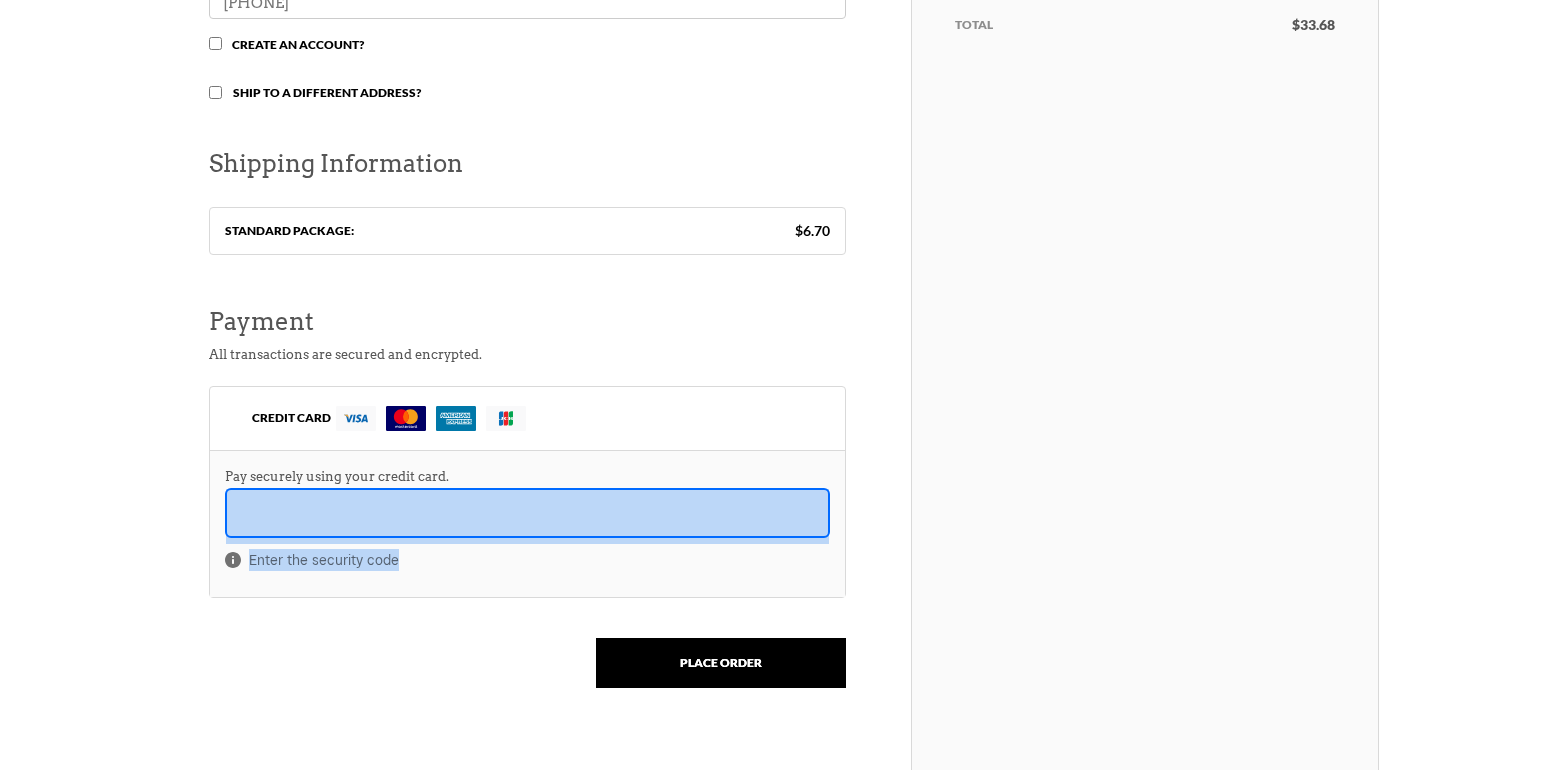 click on "Enter the security code" at bounding box center [527, 535] 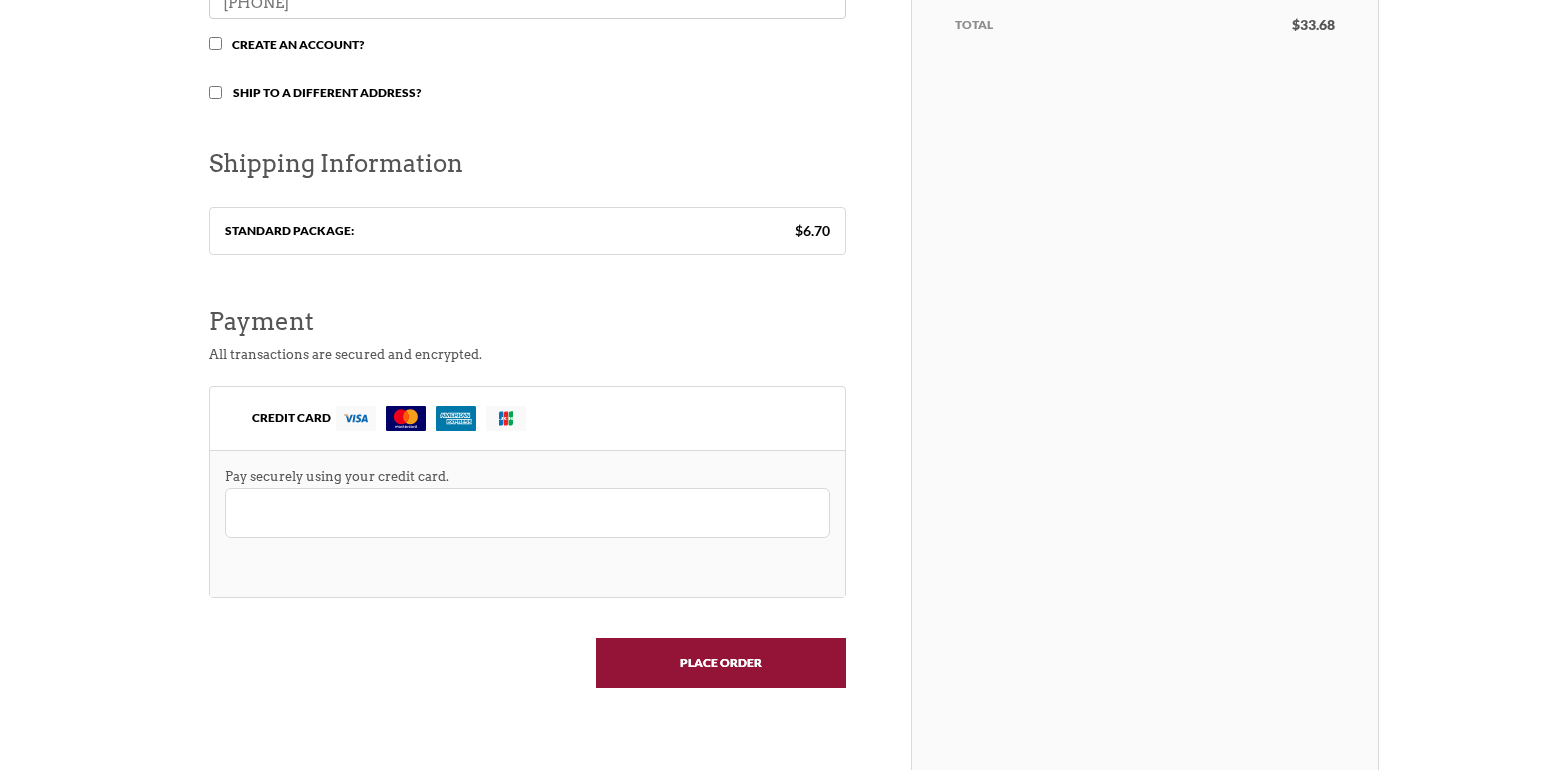 click on "Place order" at bounding box center [721, 663] 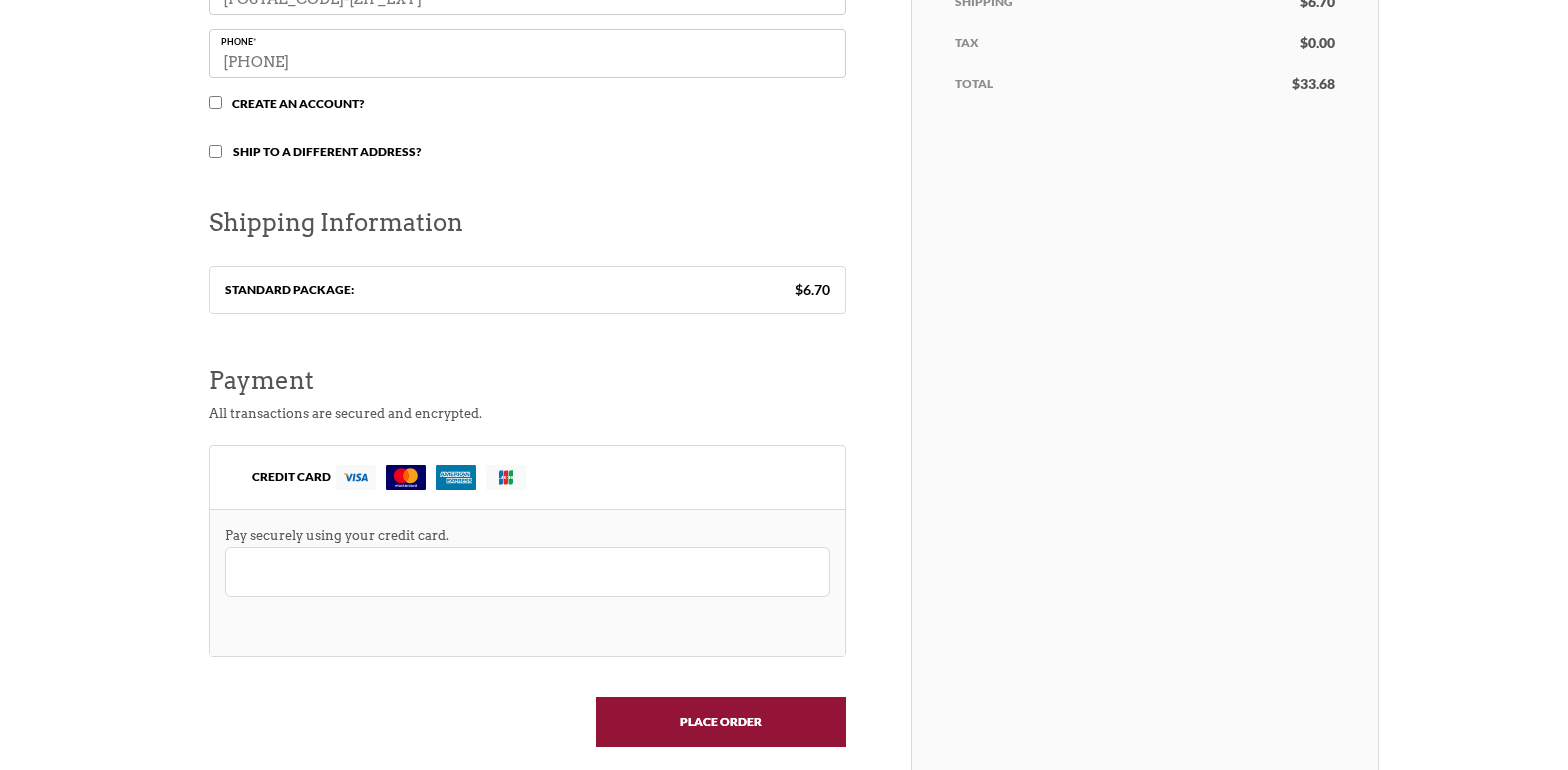 scroll, scrollTop: 1012, scrollLeft: 0, axis: vertical 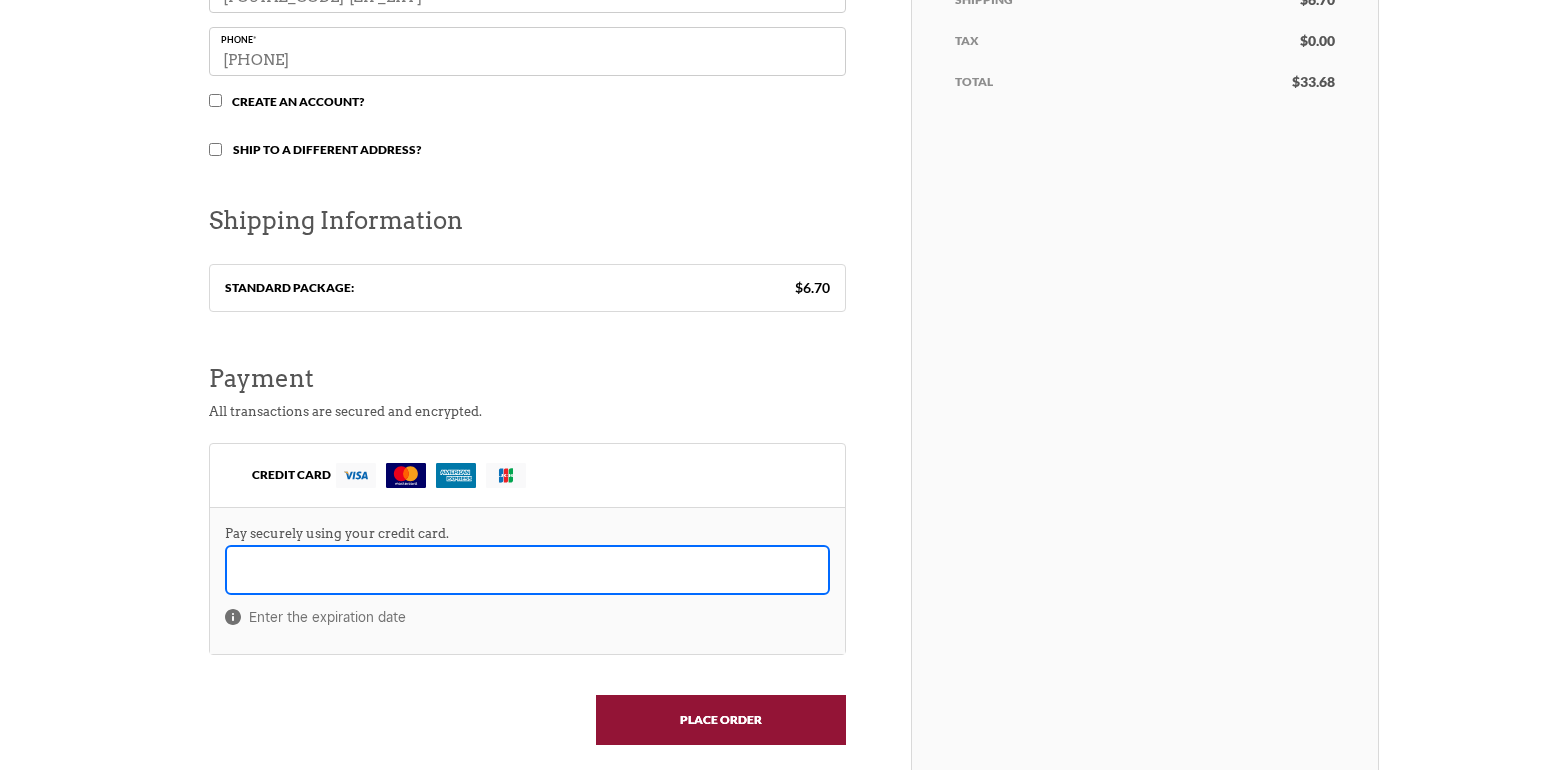 click on "Place order" at bounding box center [721, 720] 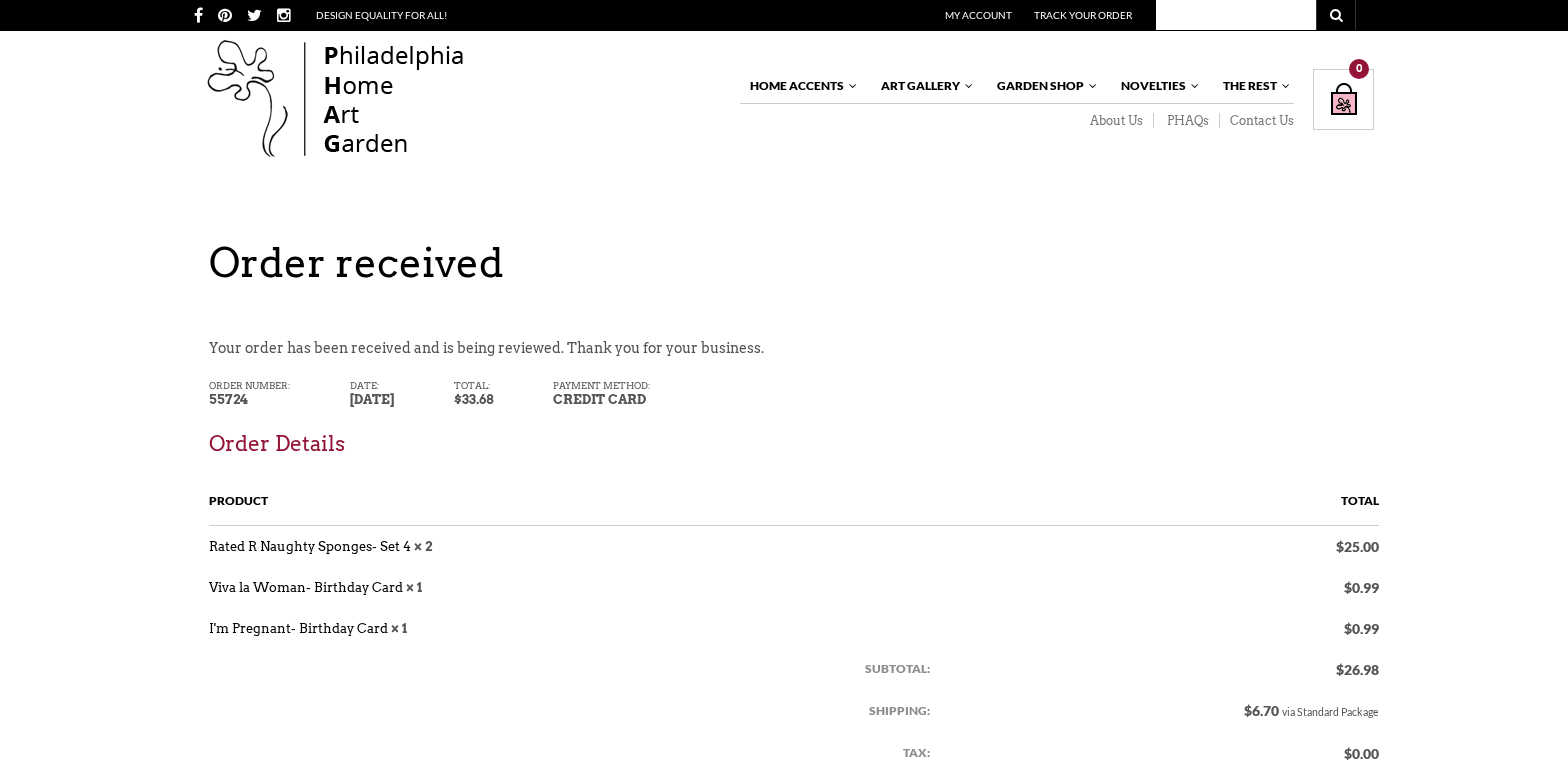 scroll, scrollTop: 0, scrollLeft: 0, axis: both 